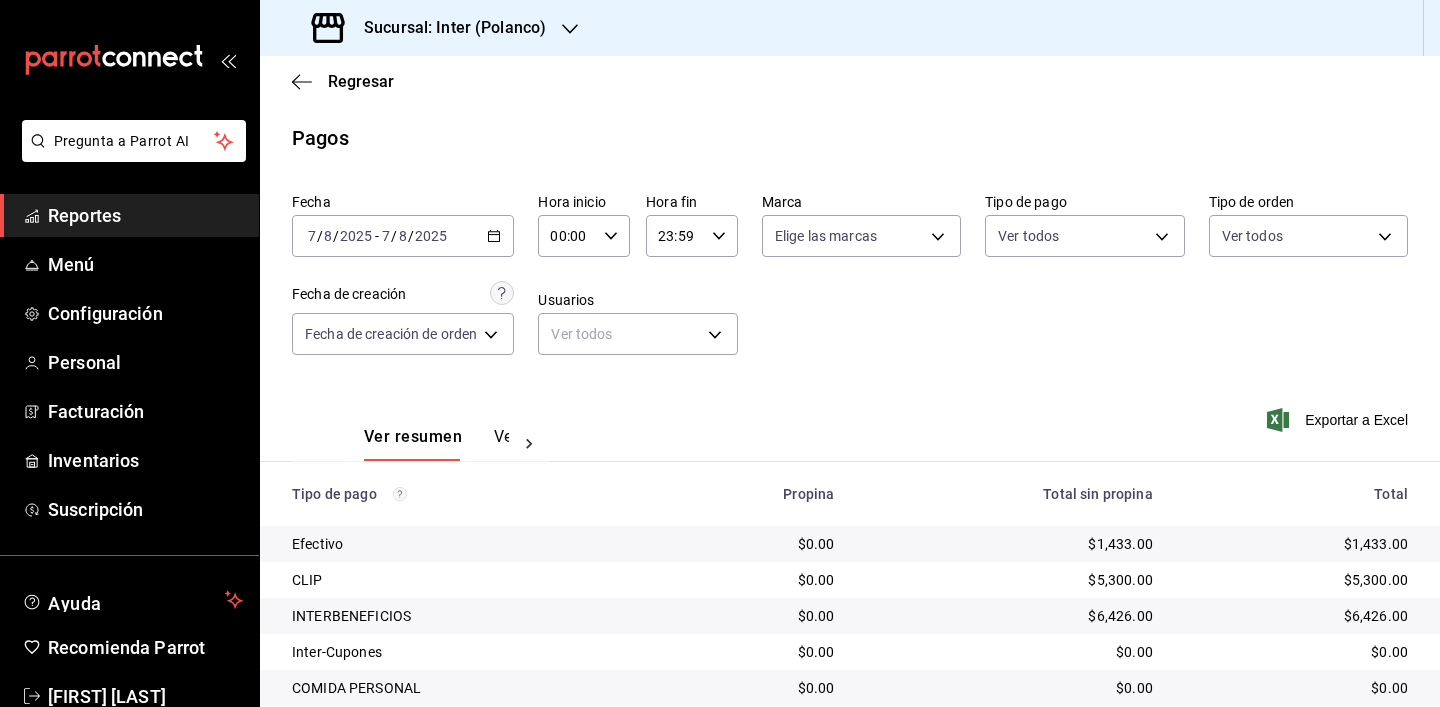 scroll, scrollTop: 0, scrollLeft: 0, axis: both 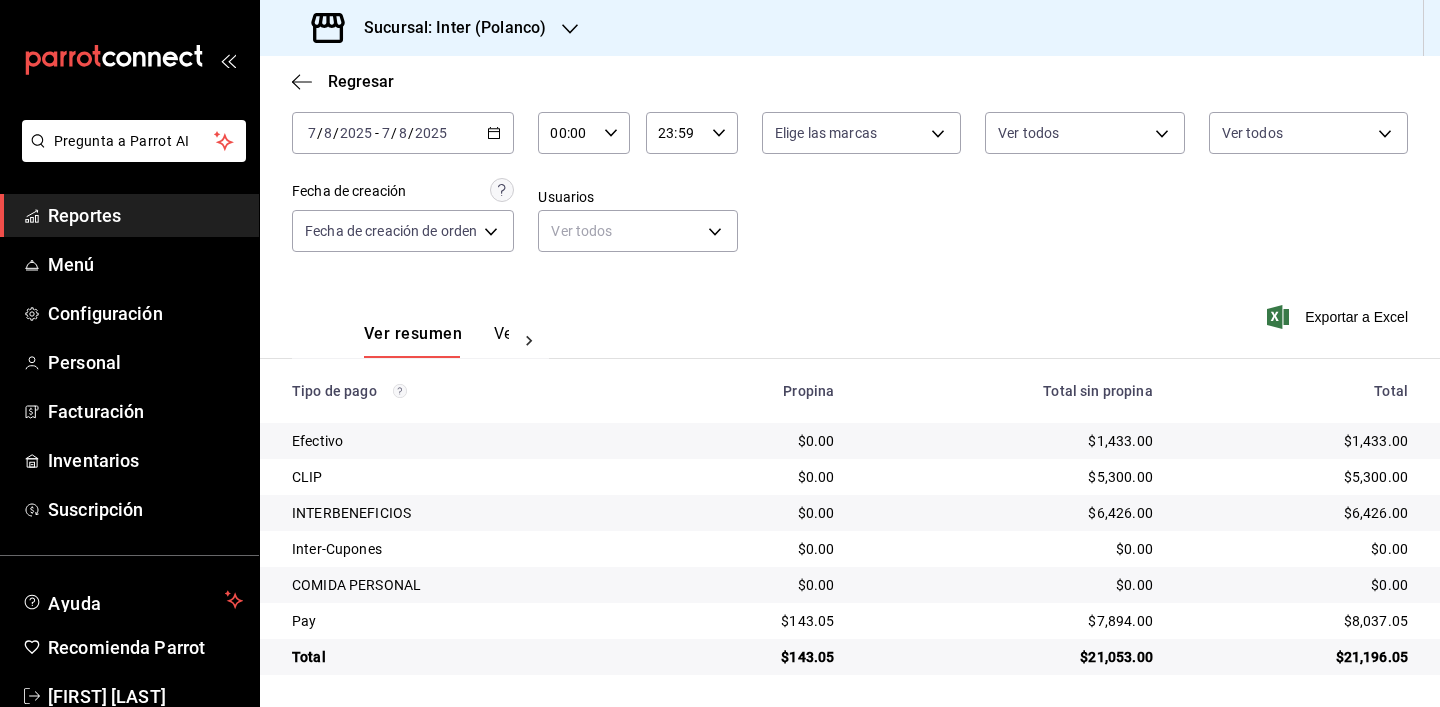 click on "Ver resumen Ver pagos Exportar a Excel" at bounding box center (850, 329) 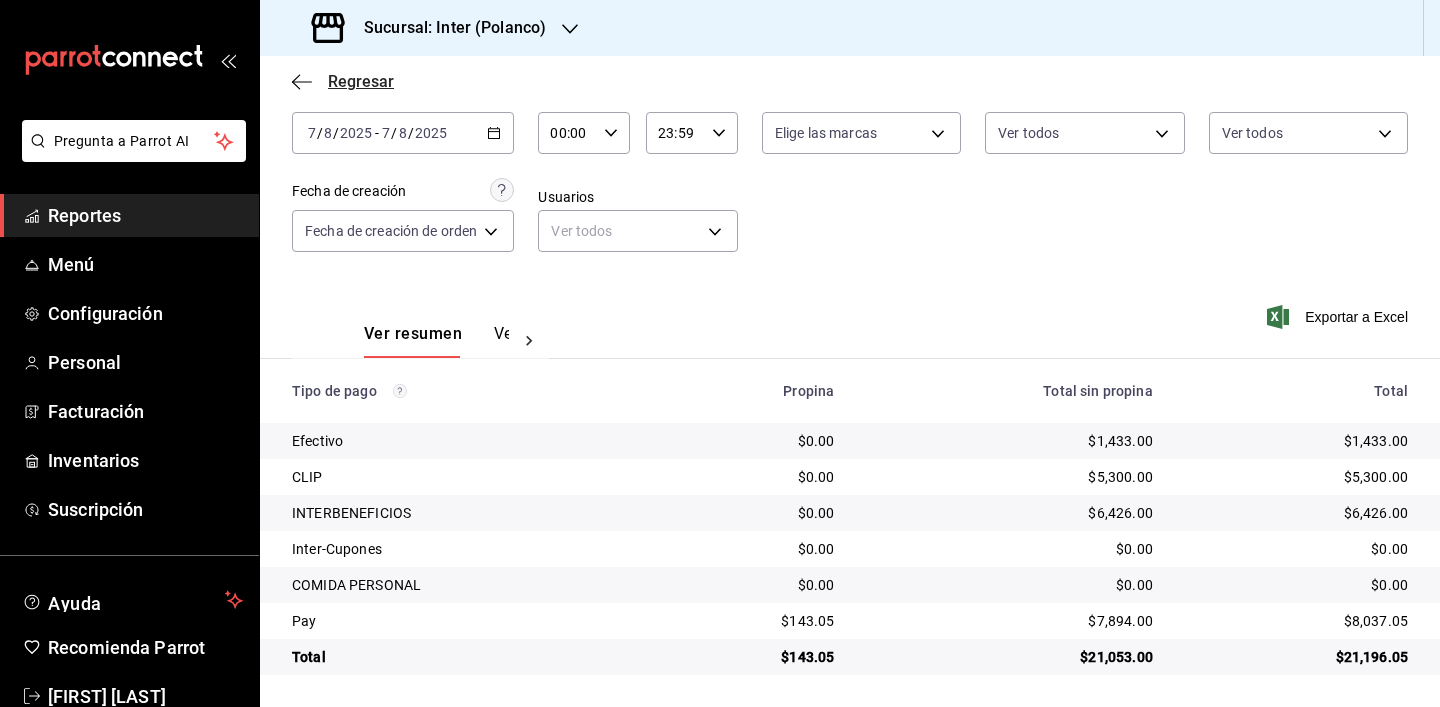 click on "Regresar" at bounding box center [343, 81] 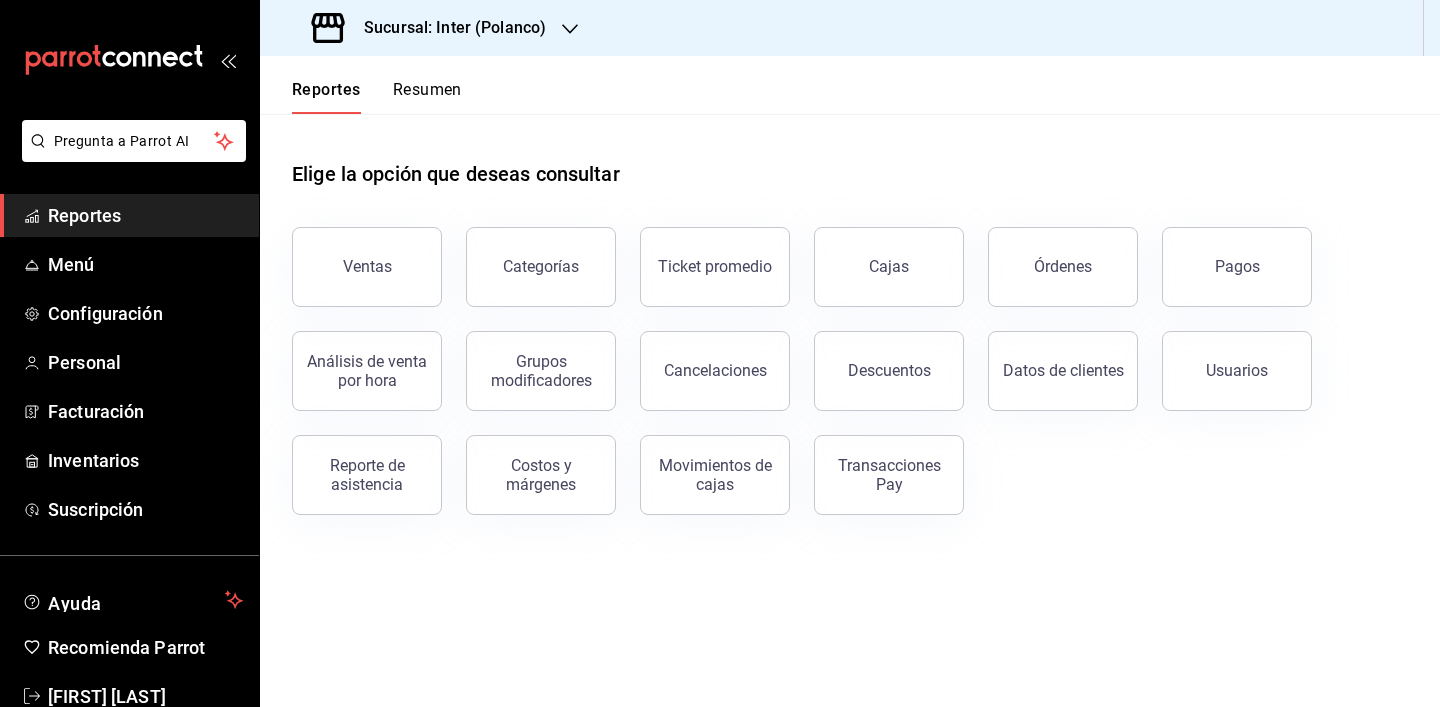 click on "Reportes Resumen" at bounding box center (850, 85) 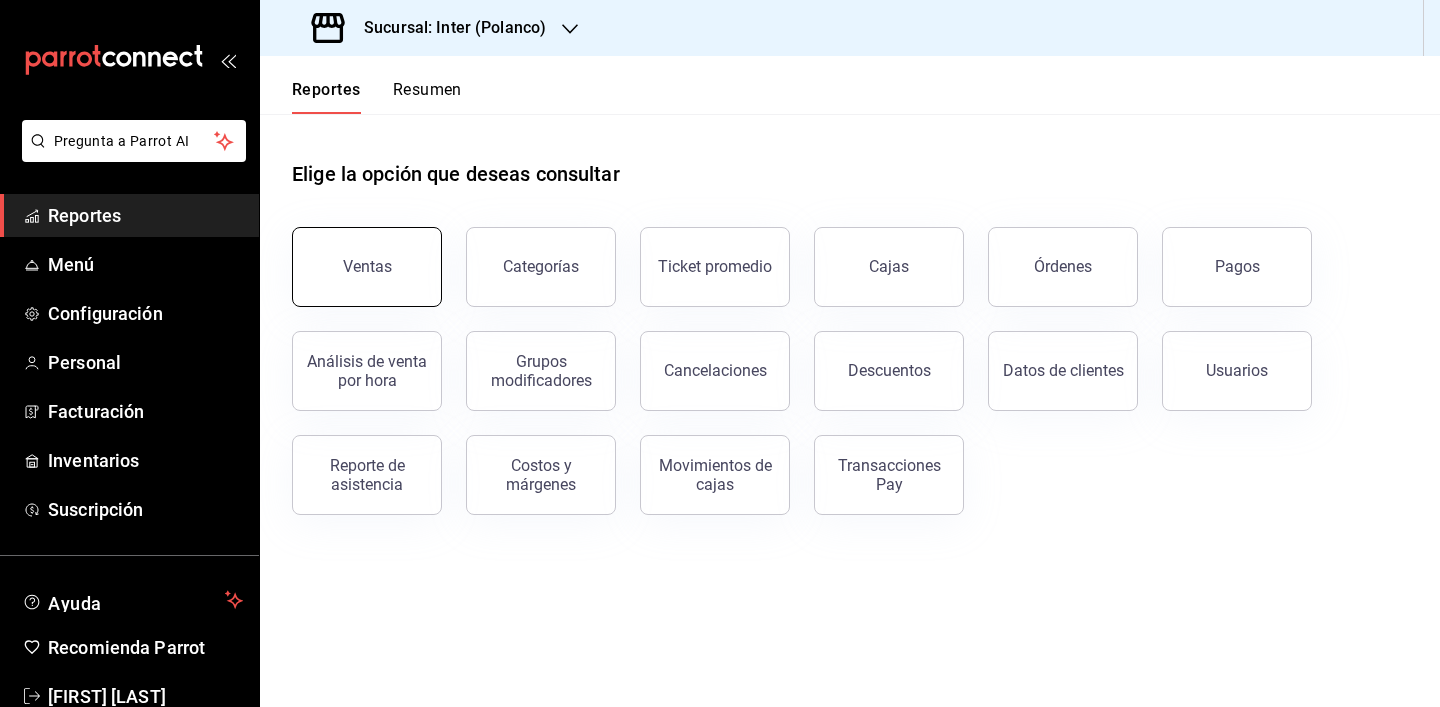 click on "Ventas" at bounding box center (367, 267) 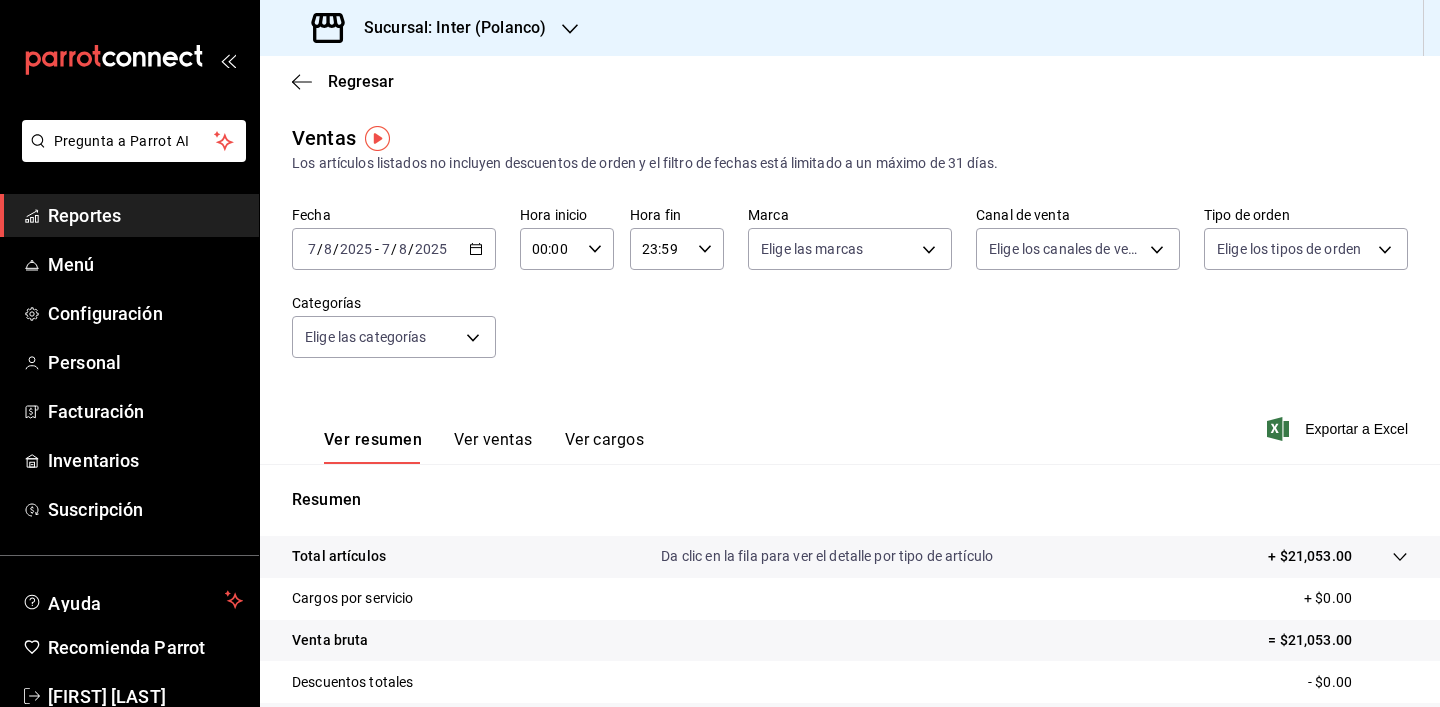 scroll, scrollTop: 0, scrollLeft: 0, axis: both 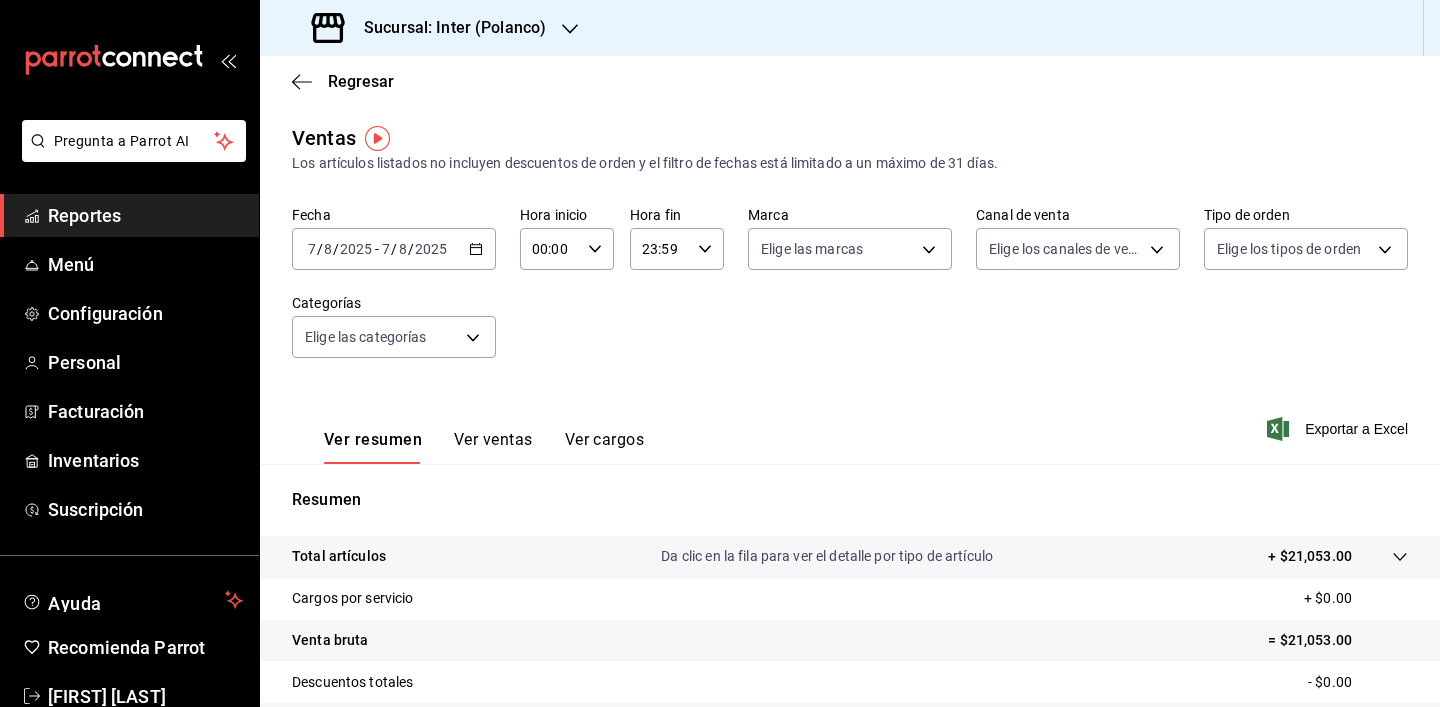 click on "Fecha 2025-08-07 7 / 8 / 2025 - 2025-08-07 7 / 8 / 2025 Hora inicio 00:00 Hora inicio Hora fin 23:59 Hora fin Marca Elige las marcas Canal de venta Elige los canales de venta Tipo de orden Elige los tipos de orden Categorías Elige las categorías" at bounding box center (850, 294) 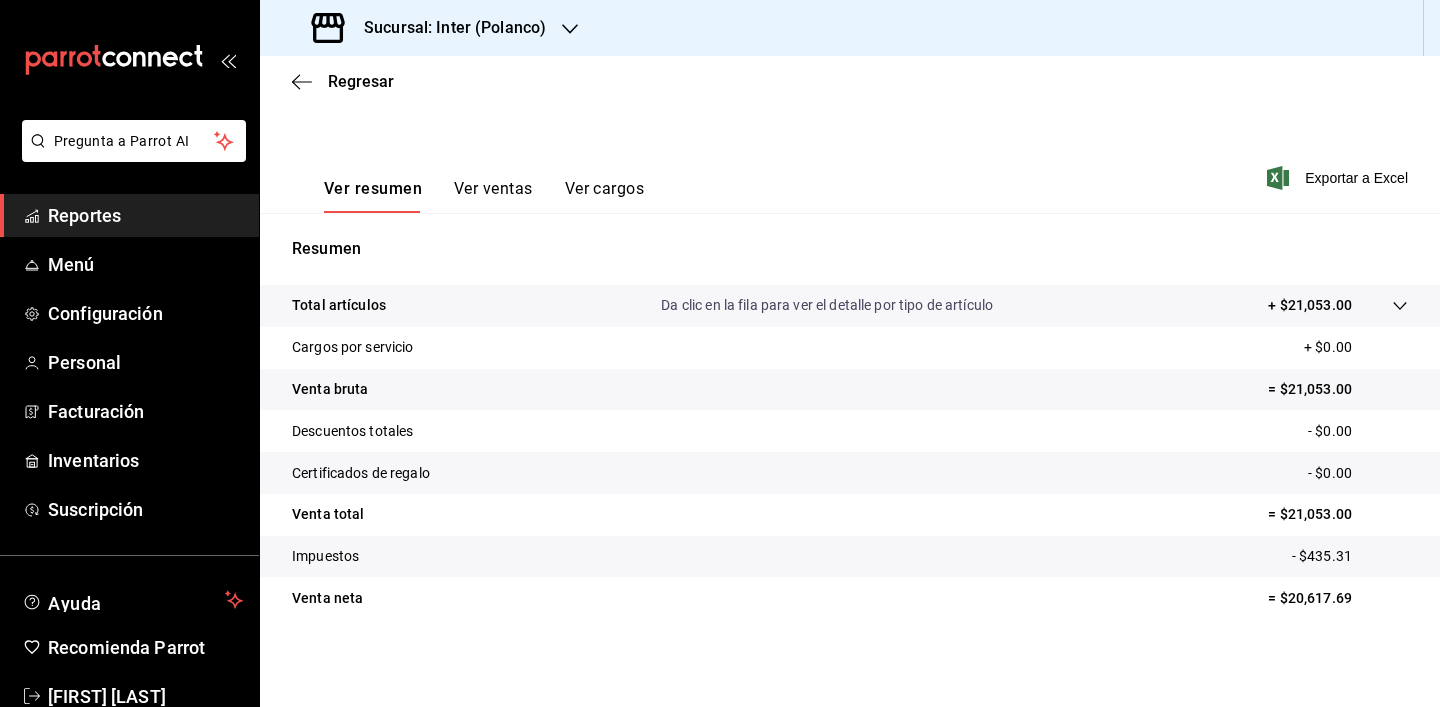 scroll, scrollTop: 251, scrollLeft: 0, axis: vertical 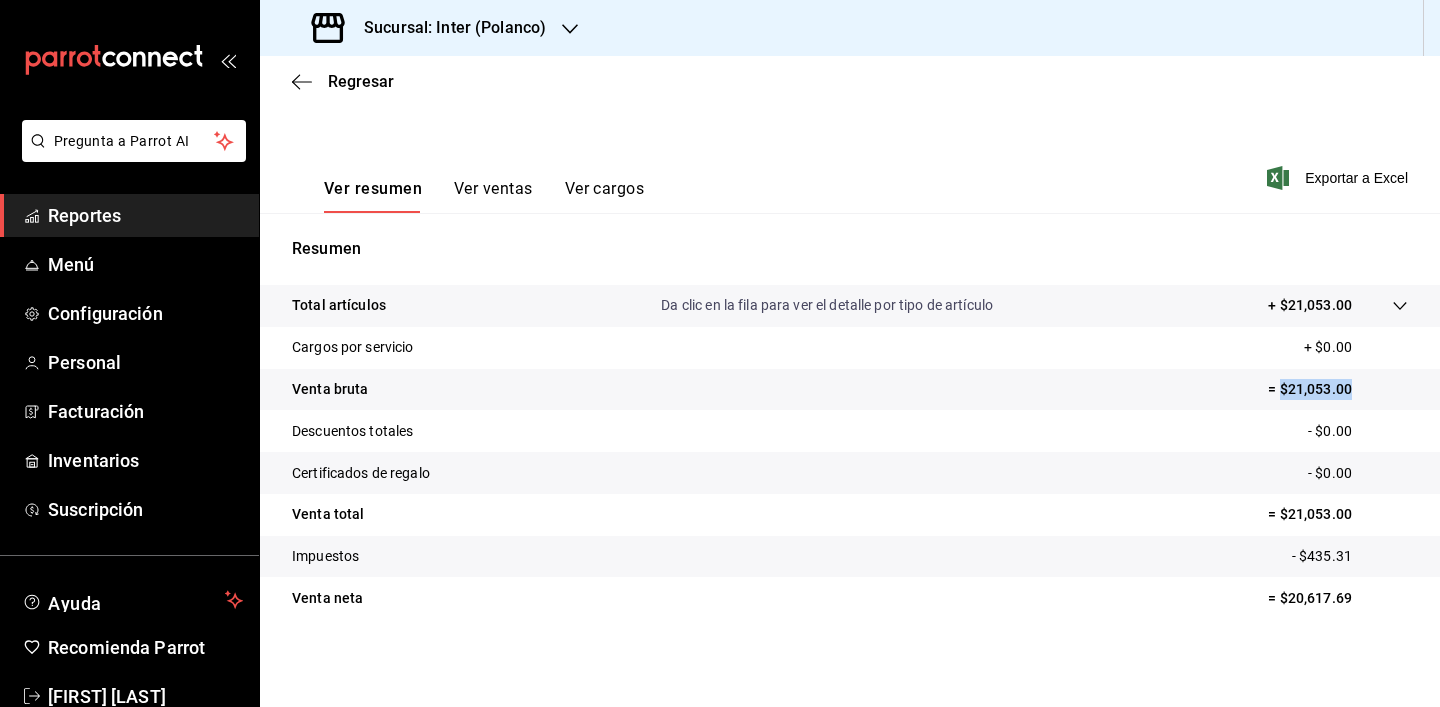 drag, startPoint x: 1267, startPoint y: 386, endPoint x: 1357, endPoint y: 377, distance: 90.44888 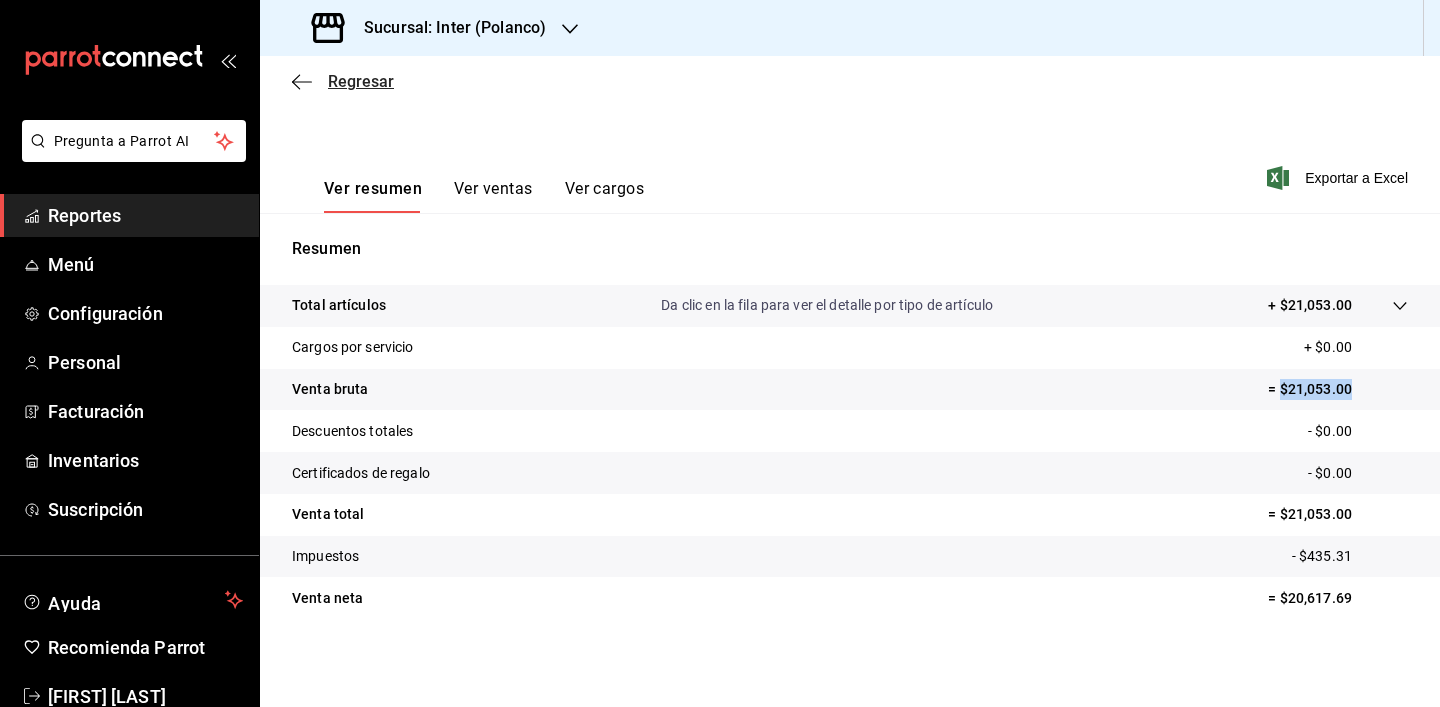 click on "Regresar" at bounding box center [343, 81] 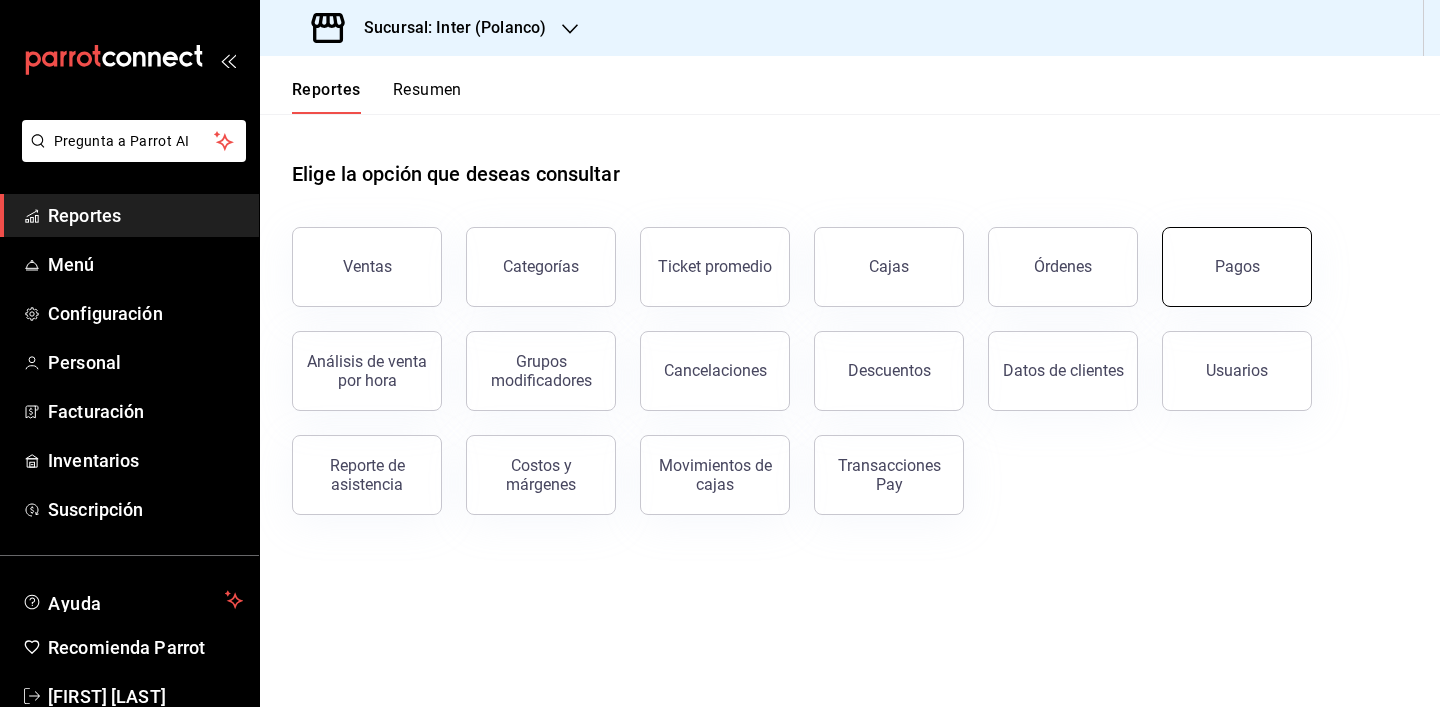 click on "Pagos" at bounding box center (1237, 267) 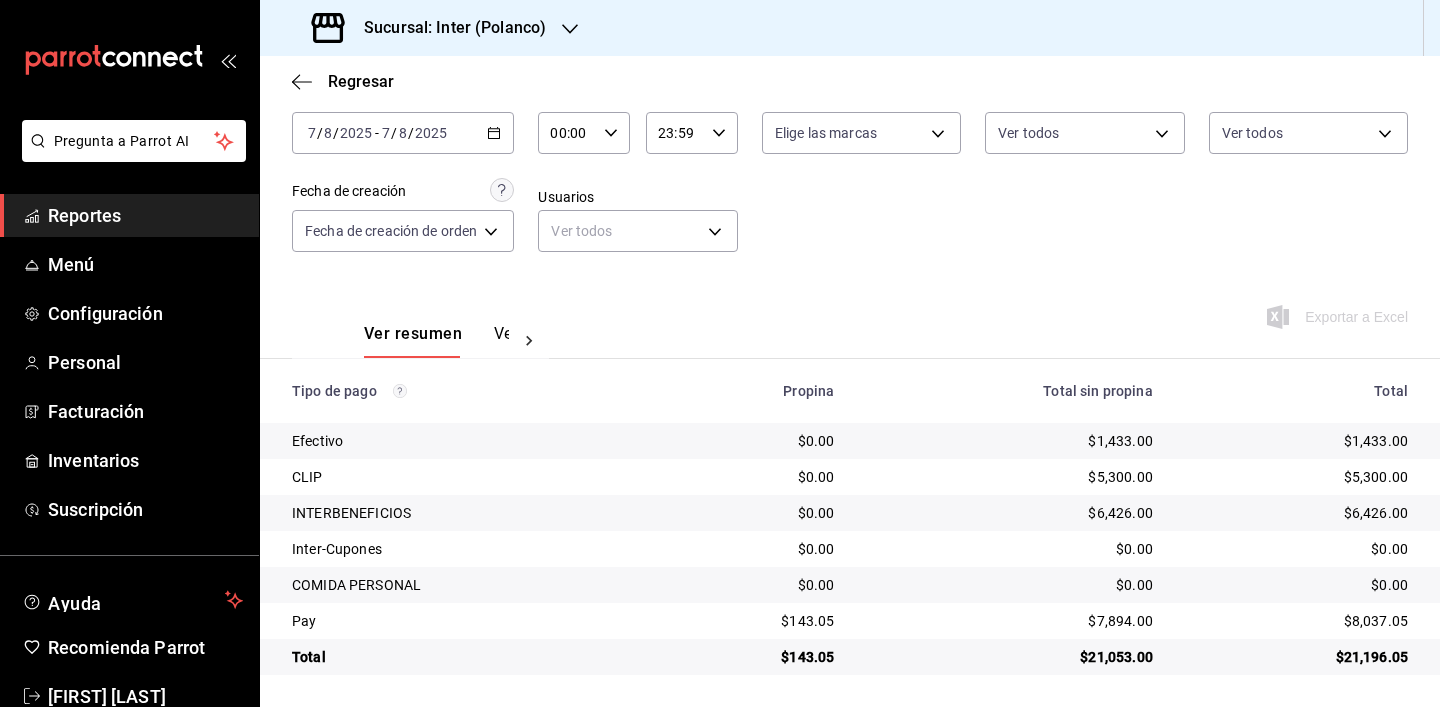 scroll, scrollTop: 103, scrollLeft: 0, axis: vertical 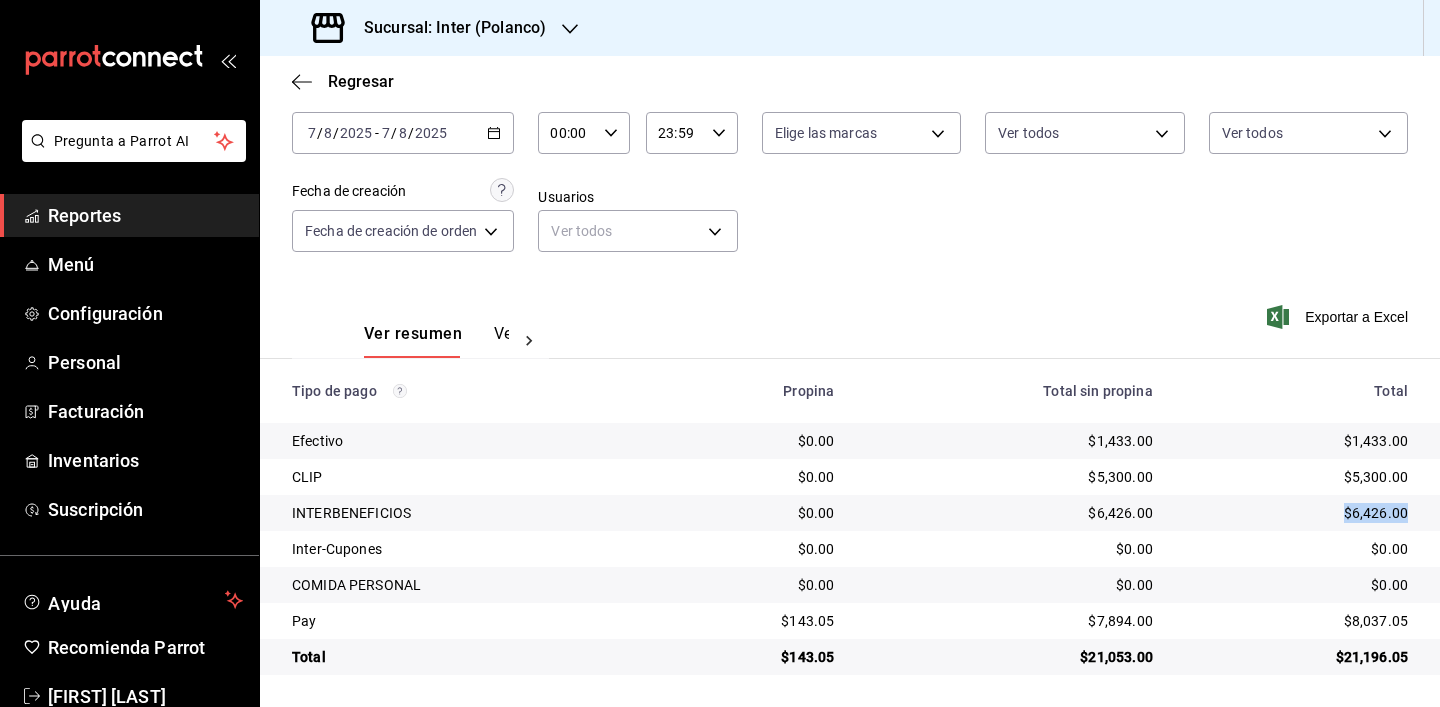 drag, startPoint x: 1334, startPoint y: 512, endPoint x: 1411, endPoint y: 512, distance: 77 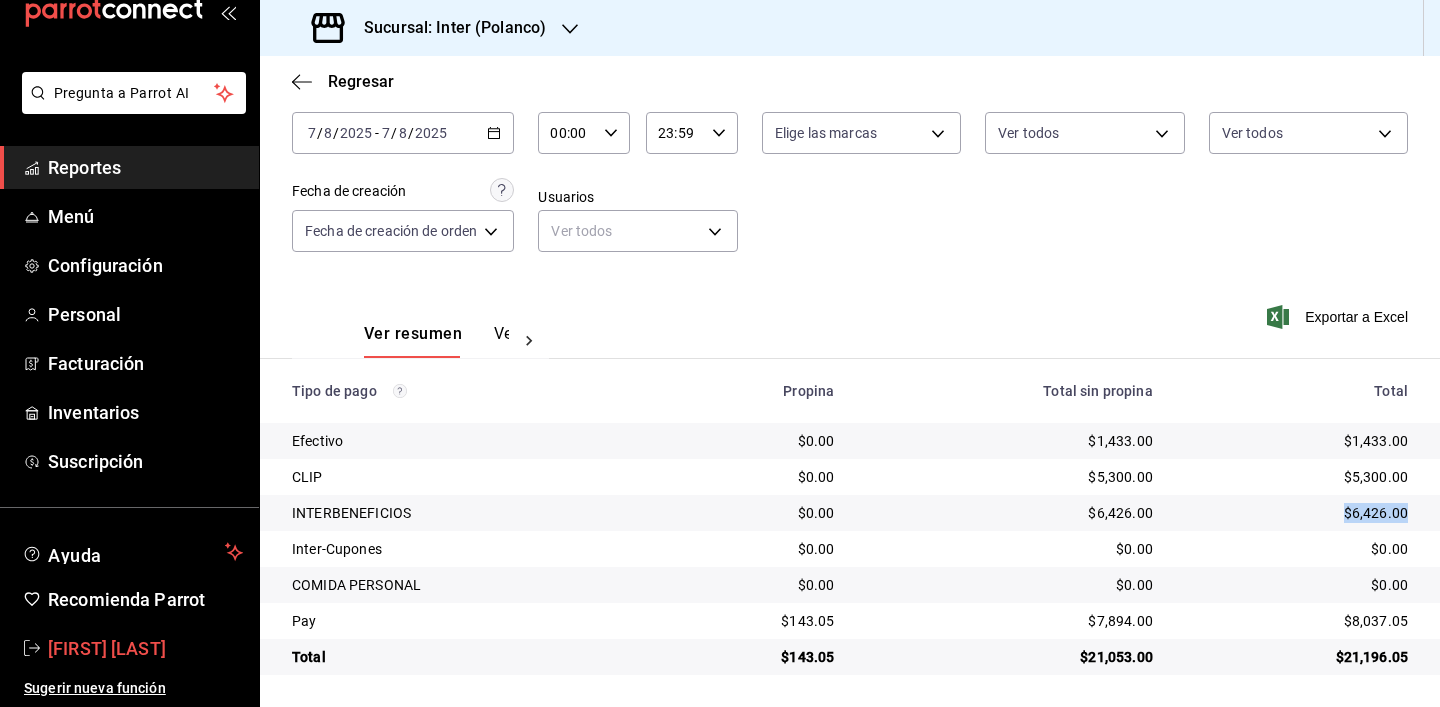 scroll, scrollTop: 48, scrollLeft: 0, axis: vertical 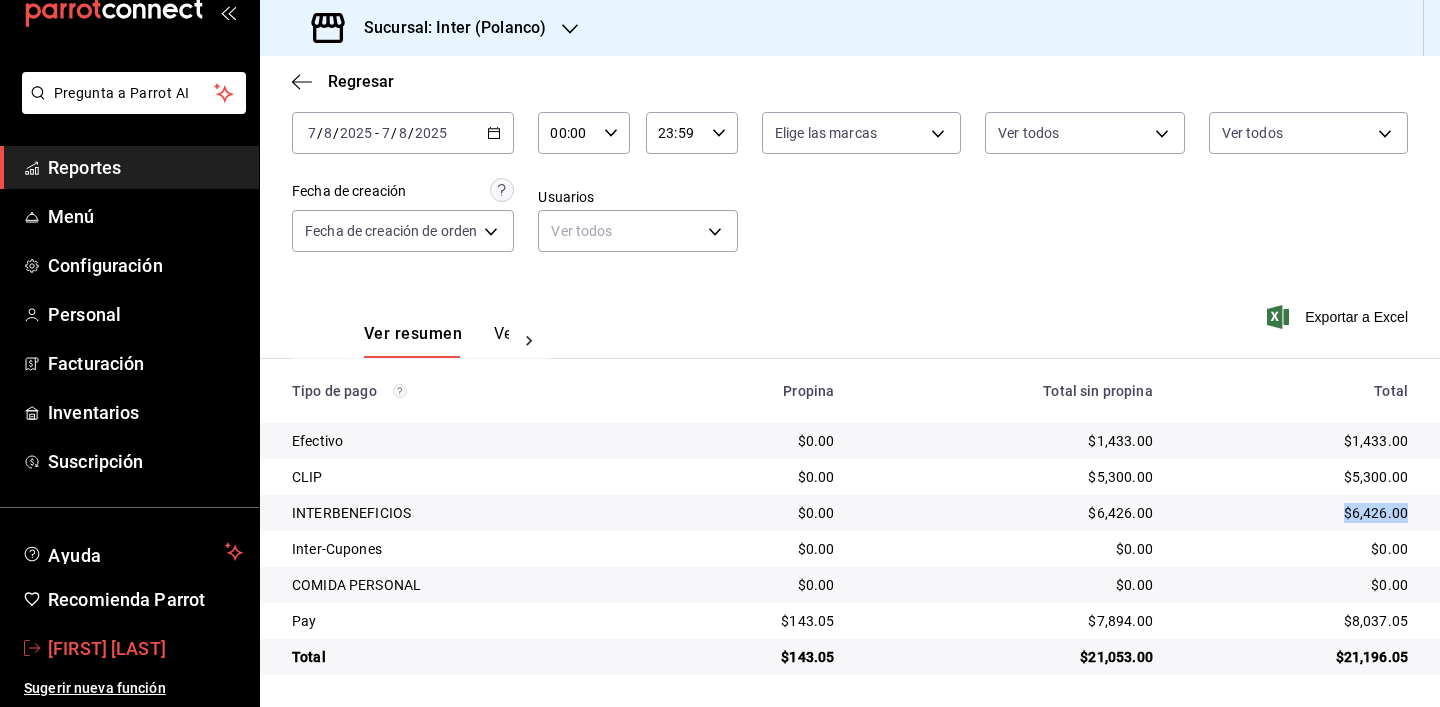 click on "Valeria Luna" at bounding box center (145, 648) 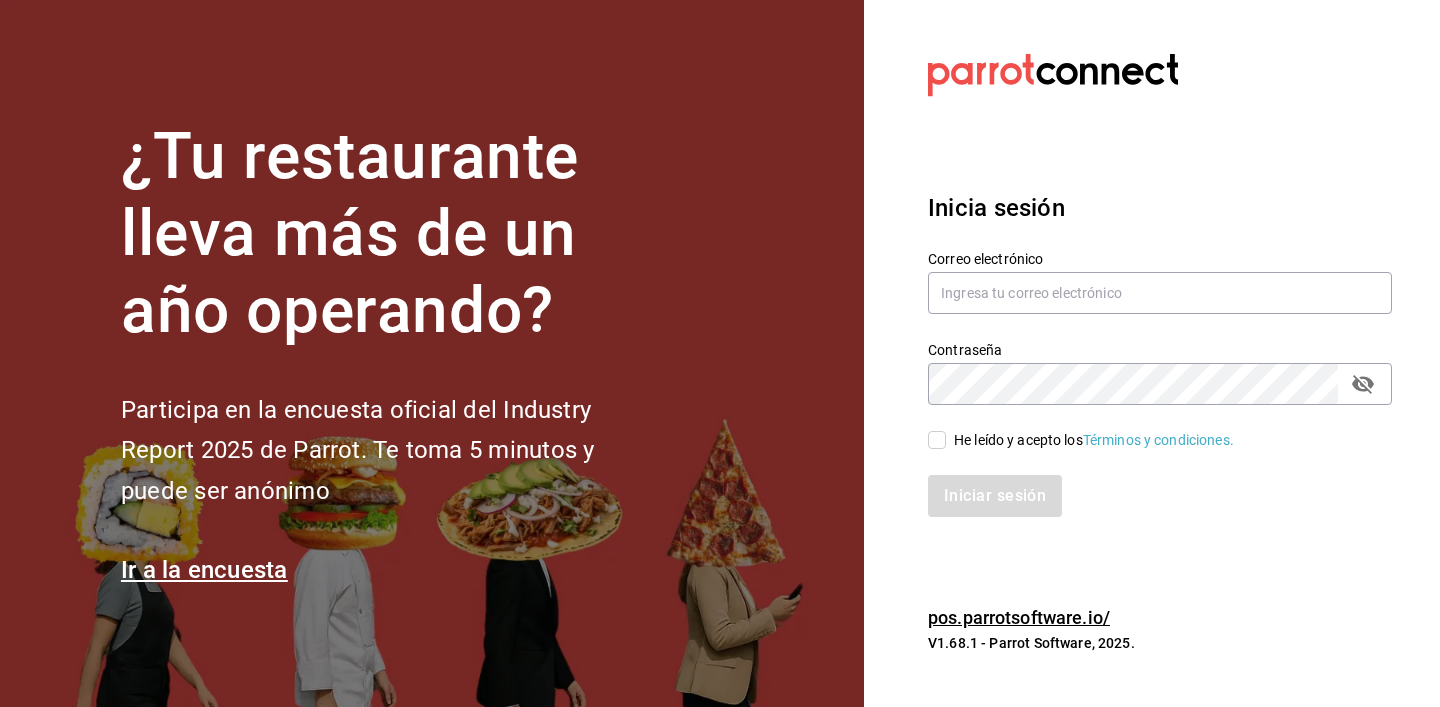 scroll, scrollTop: 0, scrollLeft: 0, axis: both 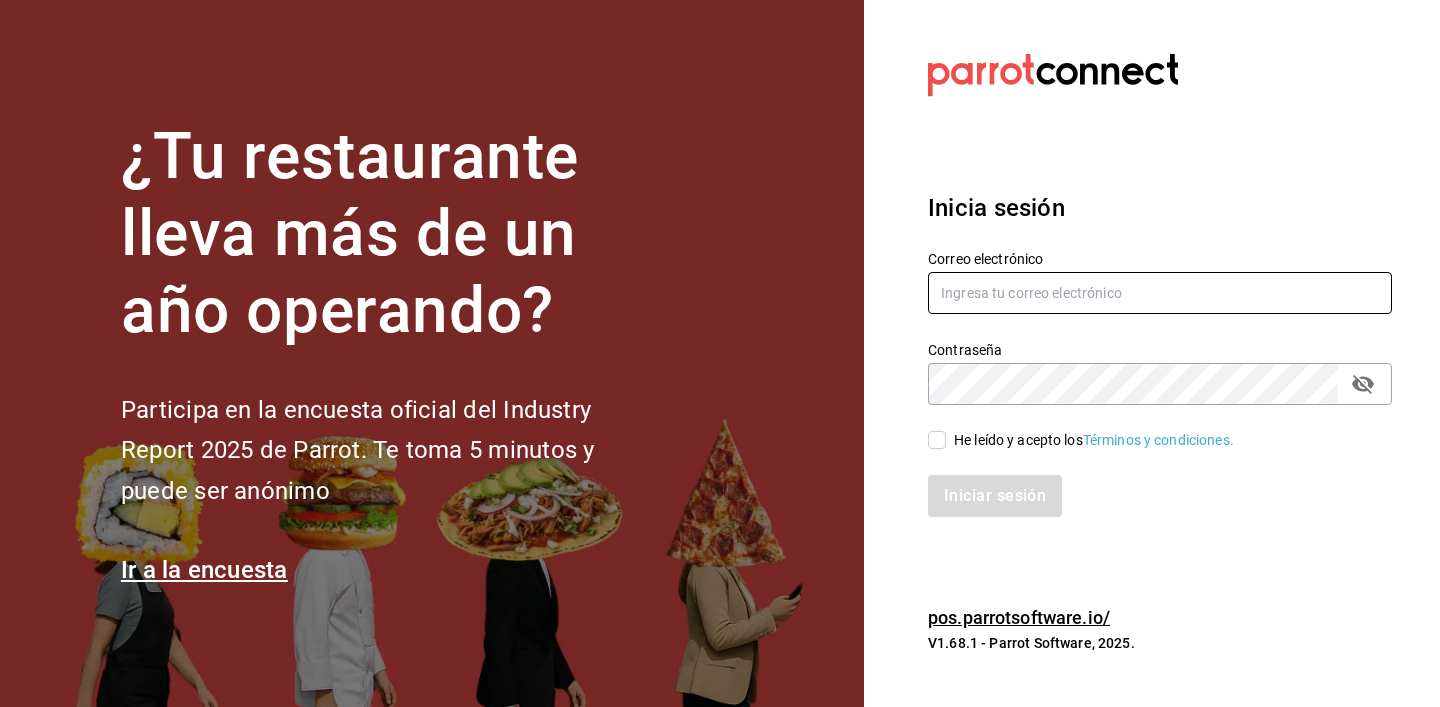 type on "dupont@debocaenboca.net" 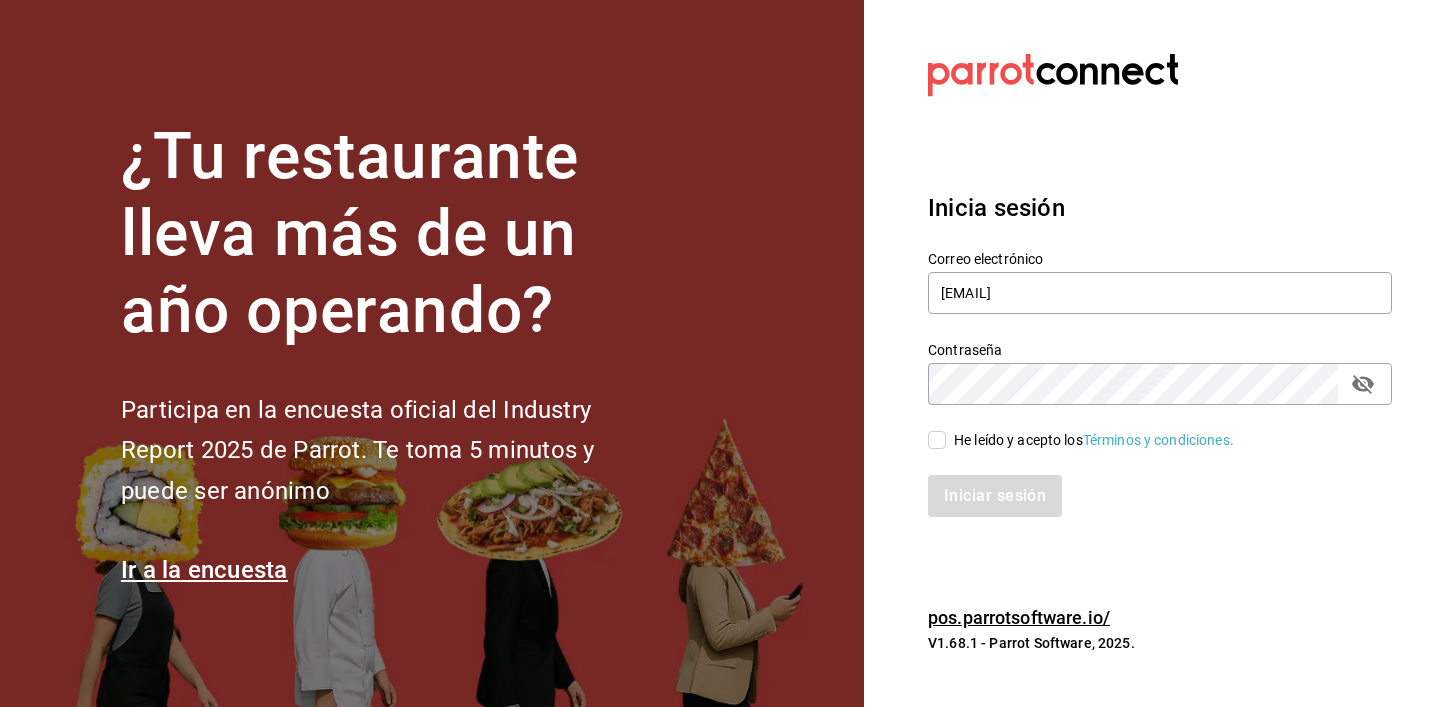 click on "He leído y acepto los  Términos y condiciones." at bounding box center [1090, 440] 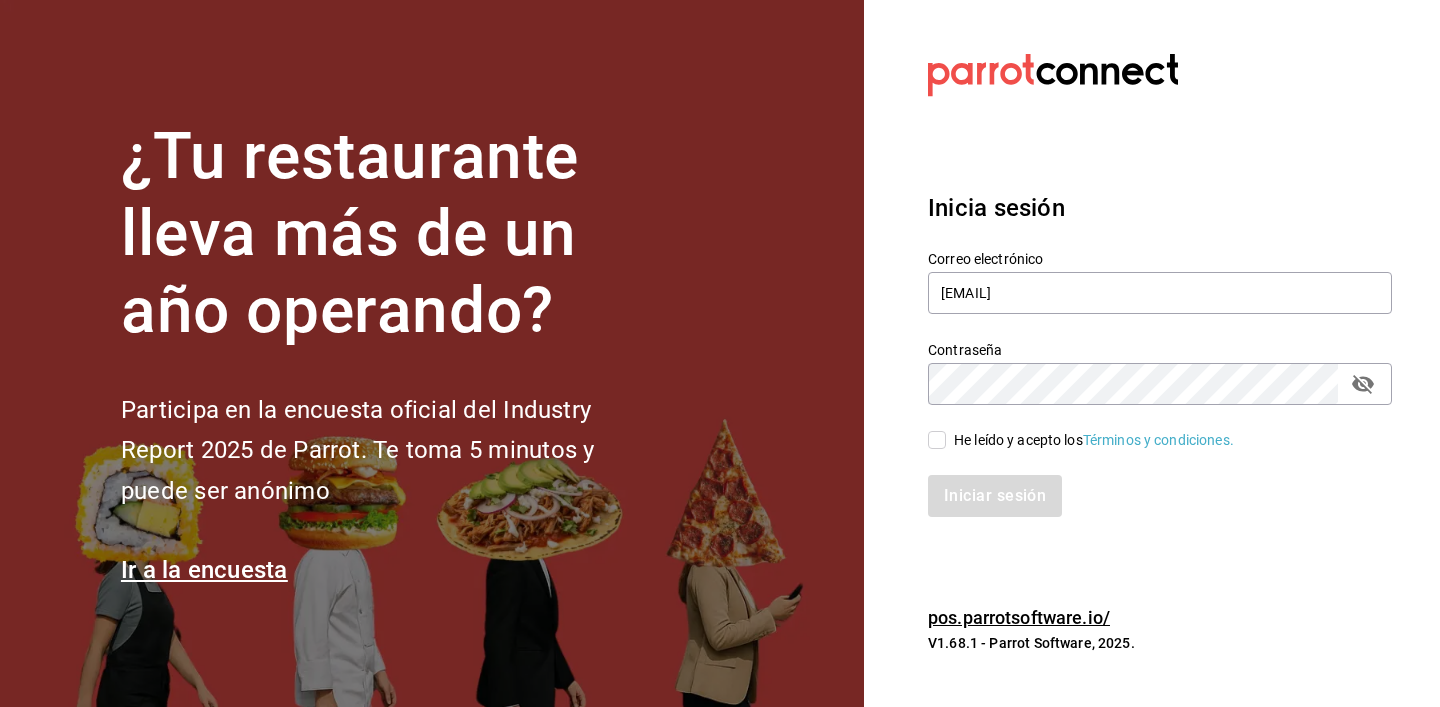 checkbox on "true" 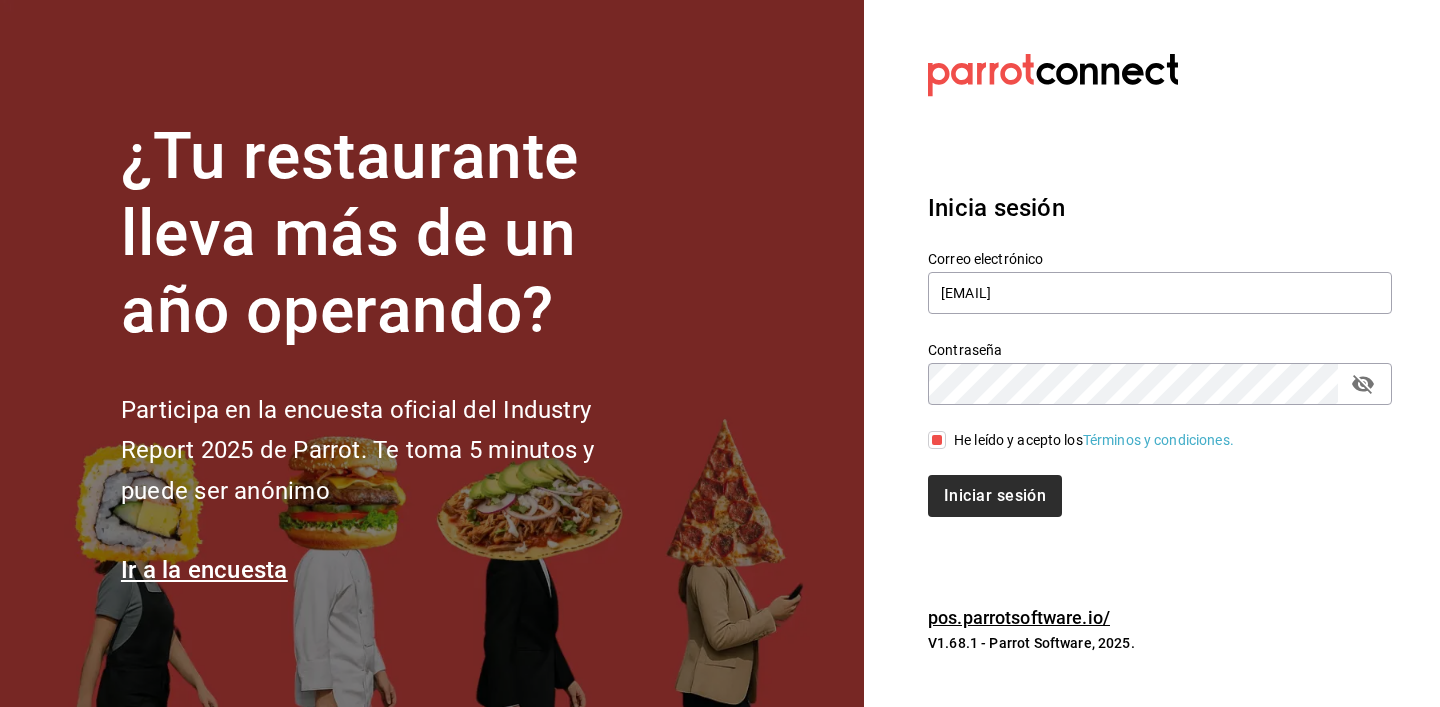 click on "Iniciar sesión" at bounding box center [995, 496] 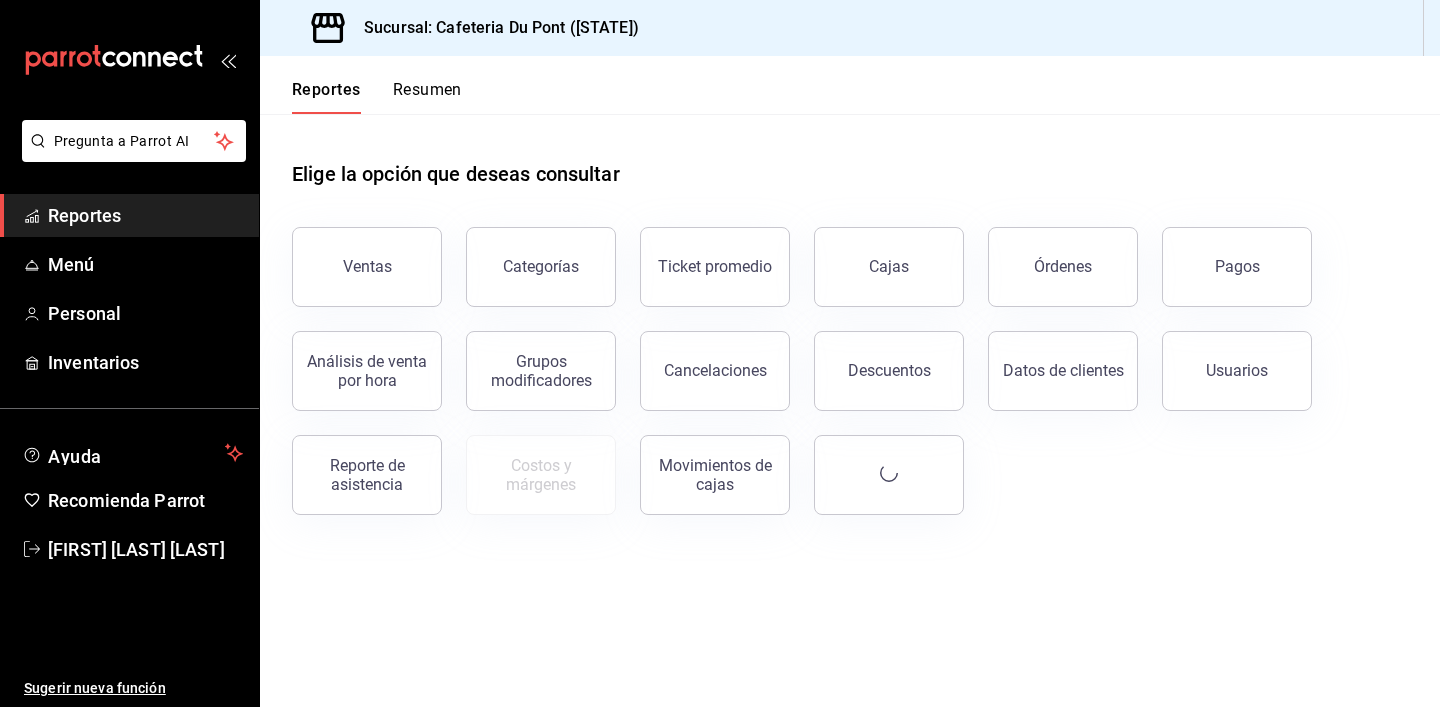 scroll, scrollTop: 0, scrollLeft: 0, axis: both 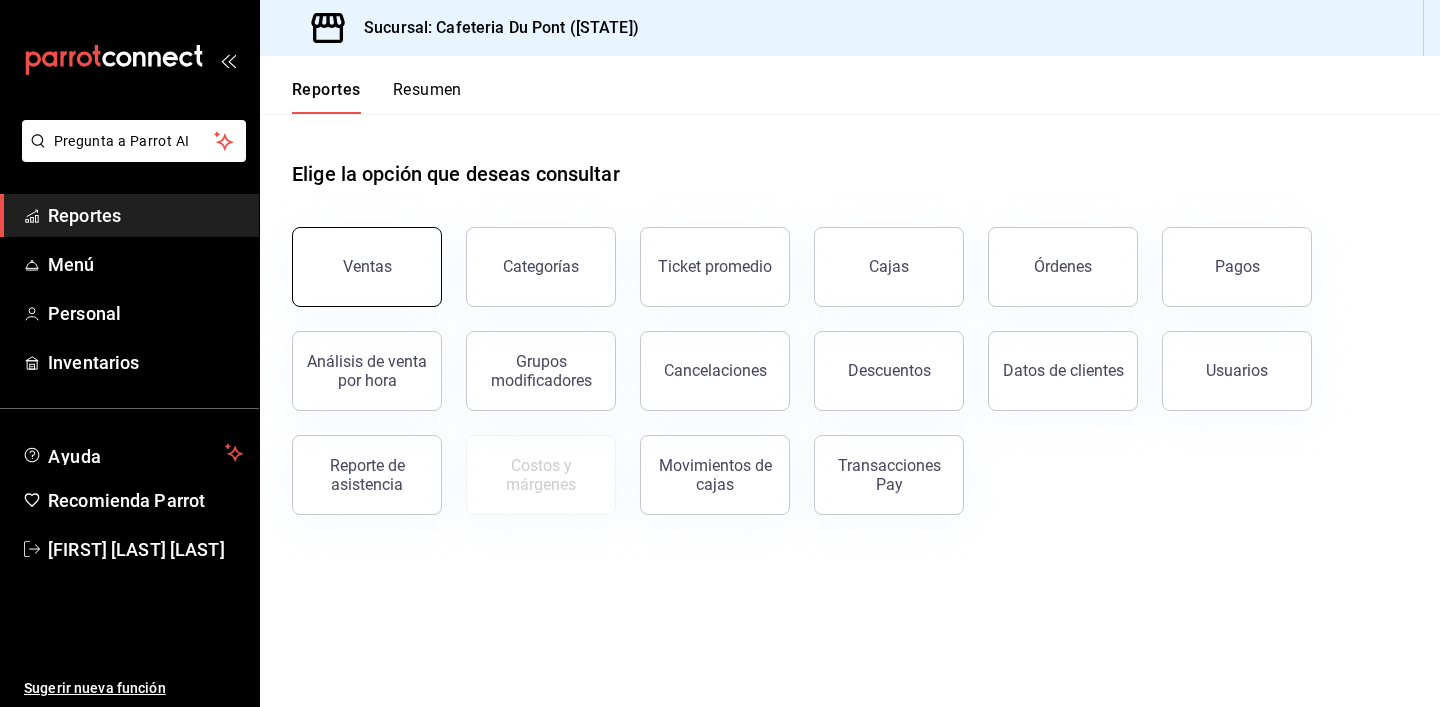 click on "Ventas" at bounding box center [367, 267] 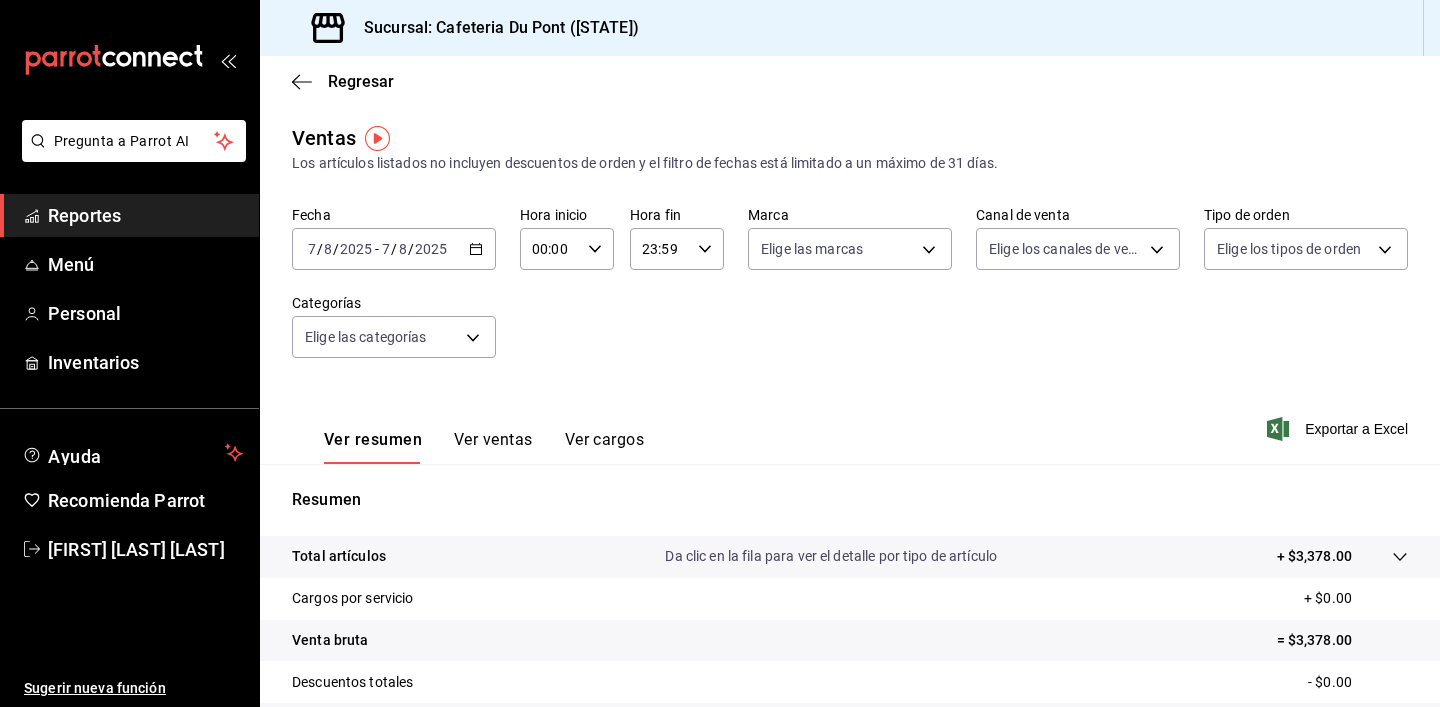 click on "2025-08-07 7 / 8 / 2025 - 2025-08-07 7 / 8 / 2025" at bounding box center [394, 249] 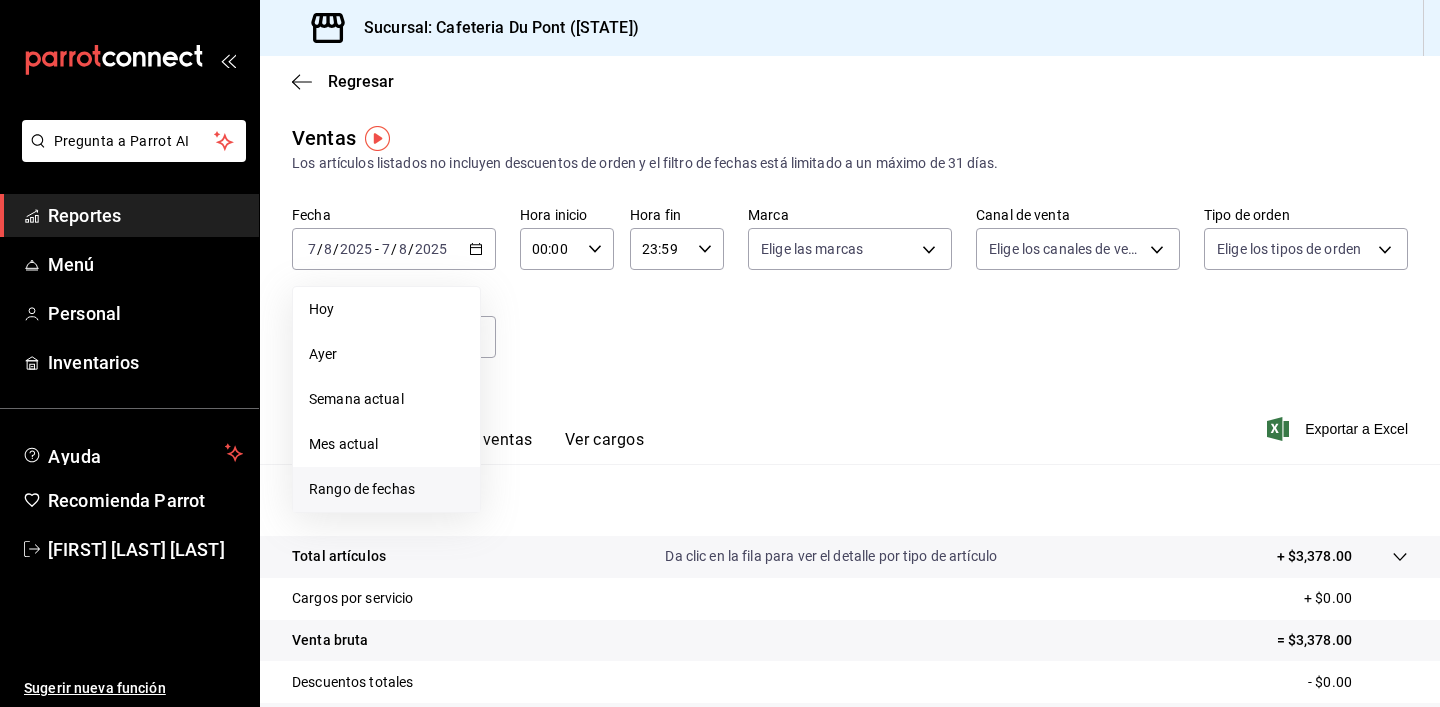 click on "Rango de fechas" at bounding box center [386, 489] 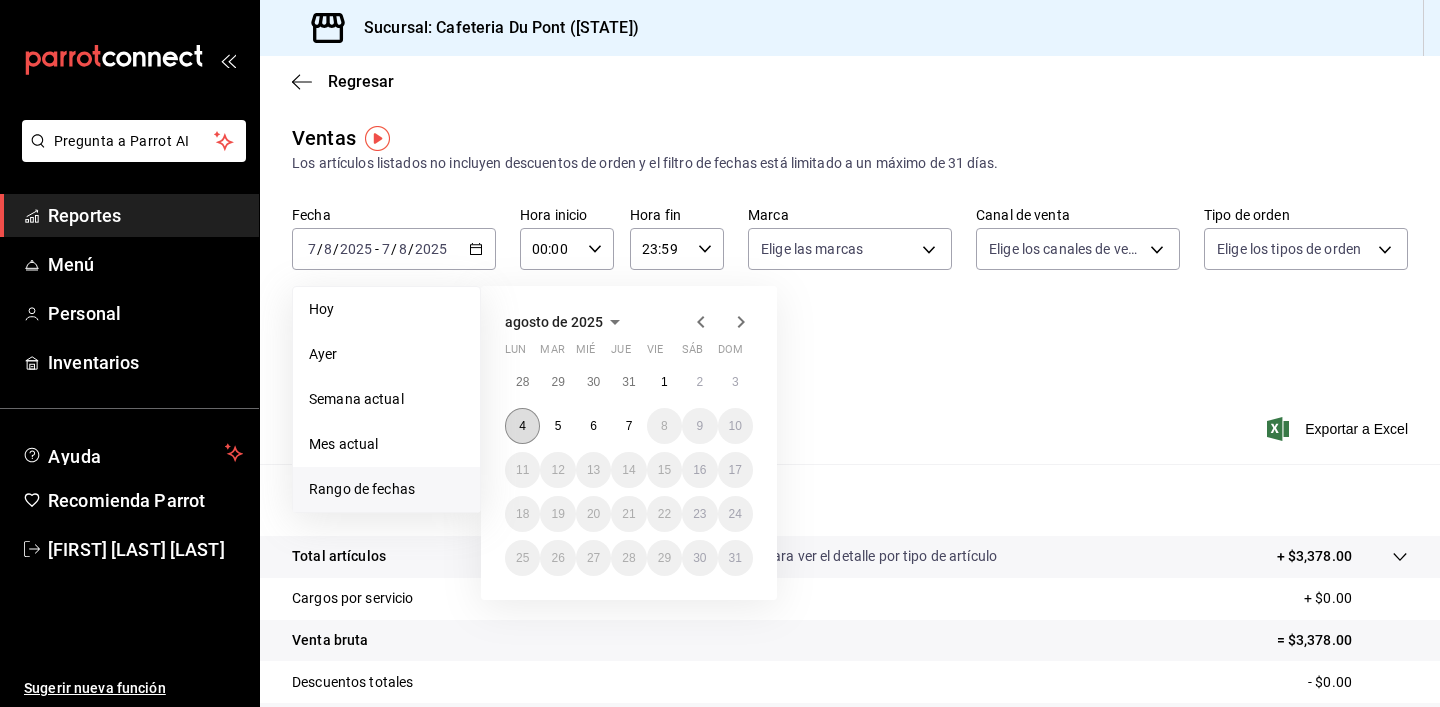 click on "4" at bounding box center [522, 426] 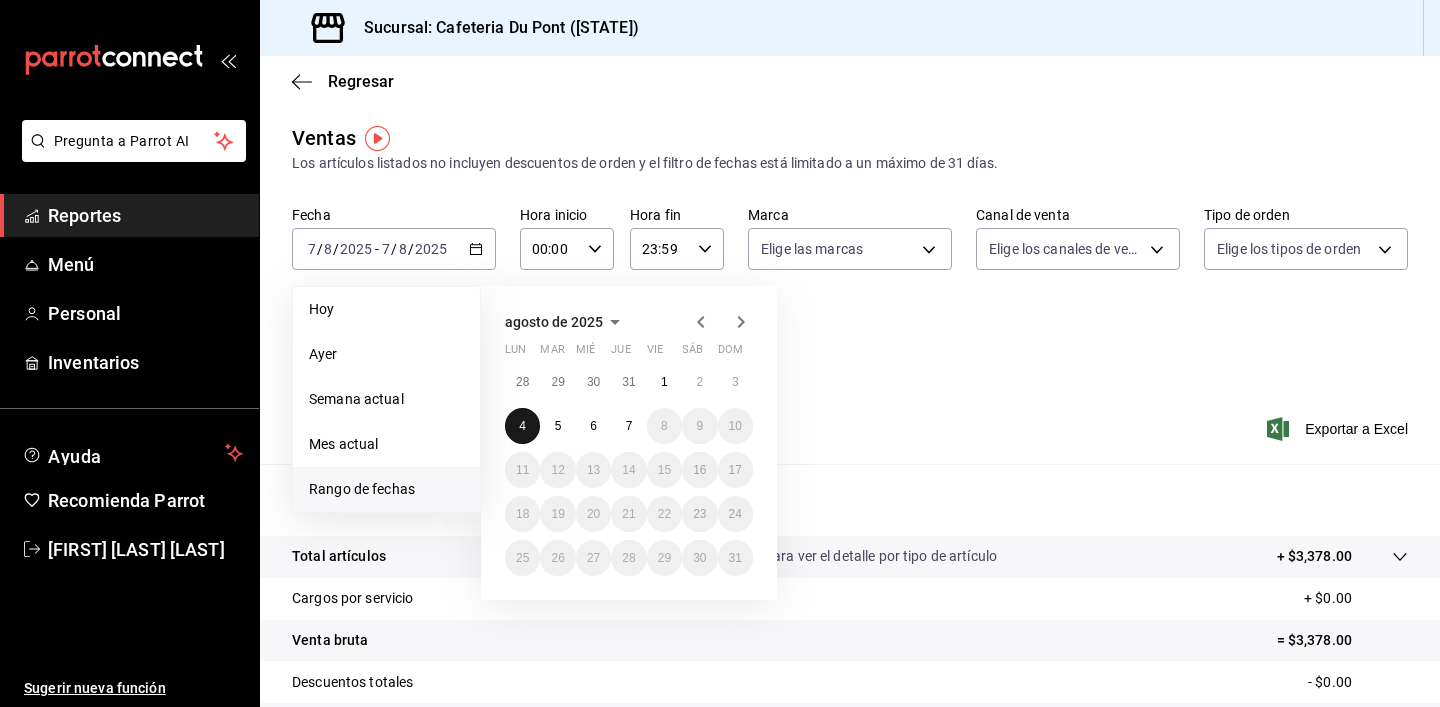 click on "4" at bounding box center [522, 426] 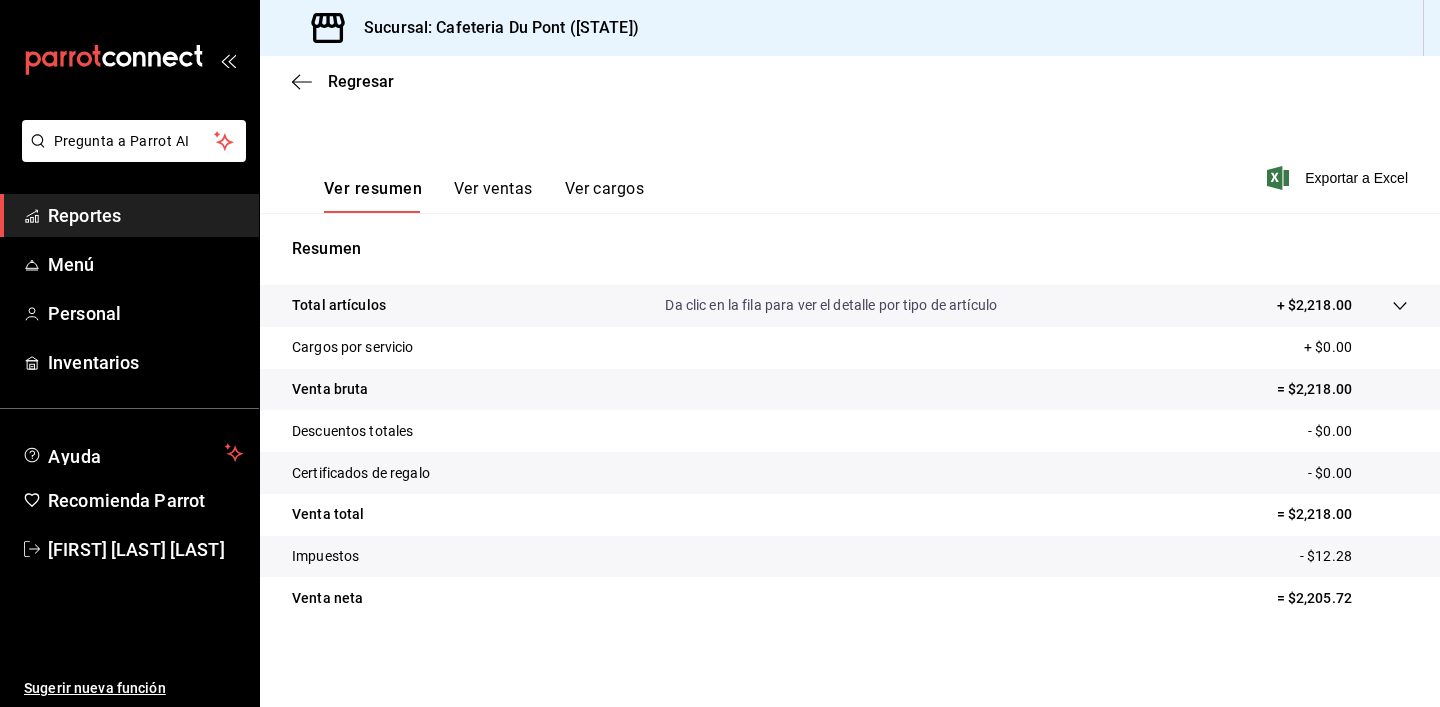 scroll, scrollTop: 251, scrollLeft: 0, axis: vertical 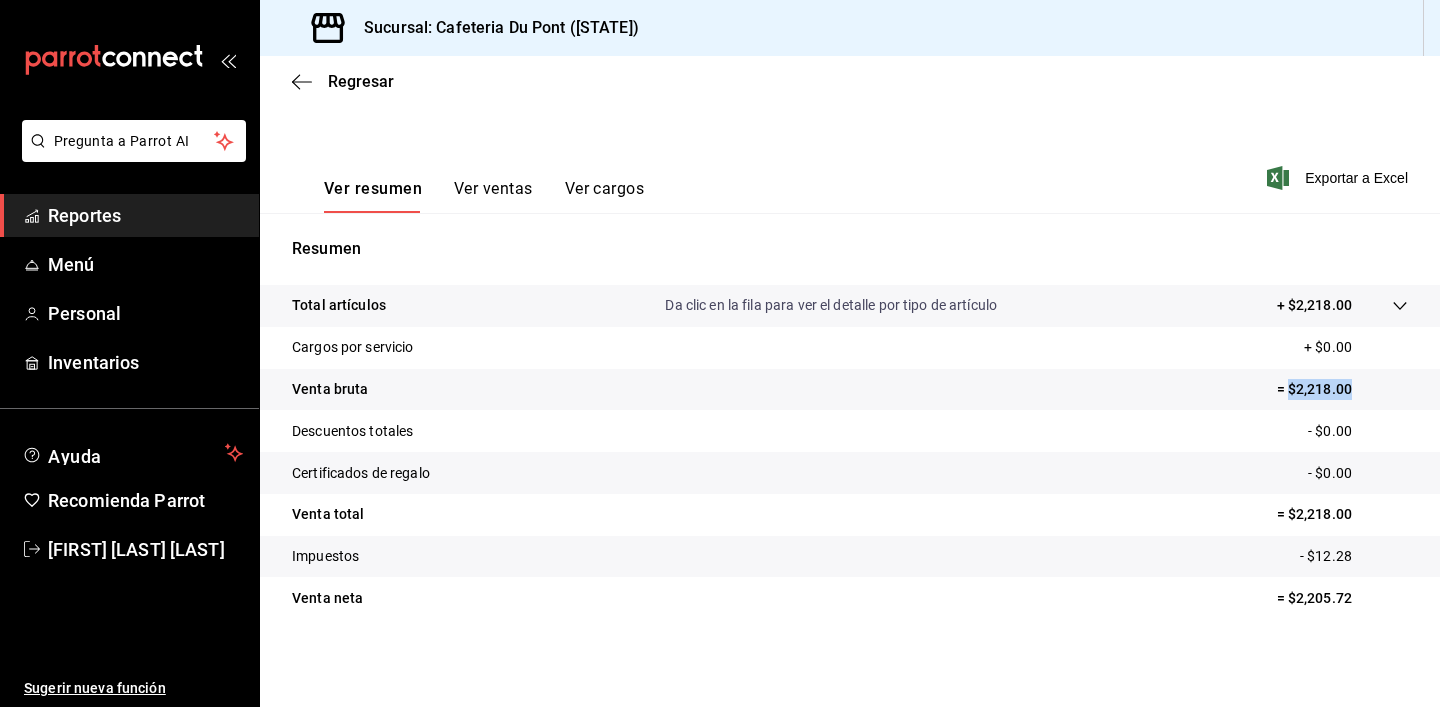 drag, startPoint x: 1275, startPoint y: 385, endPoint x: 1349, endPoint y: 383, distance: 74.02702 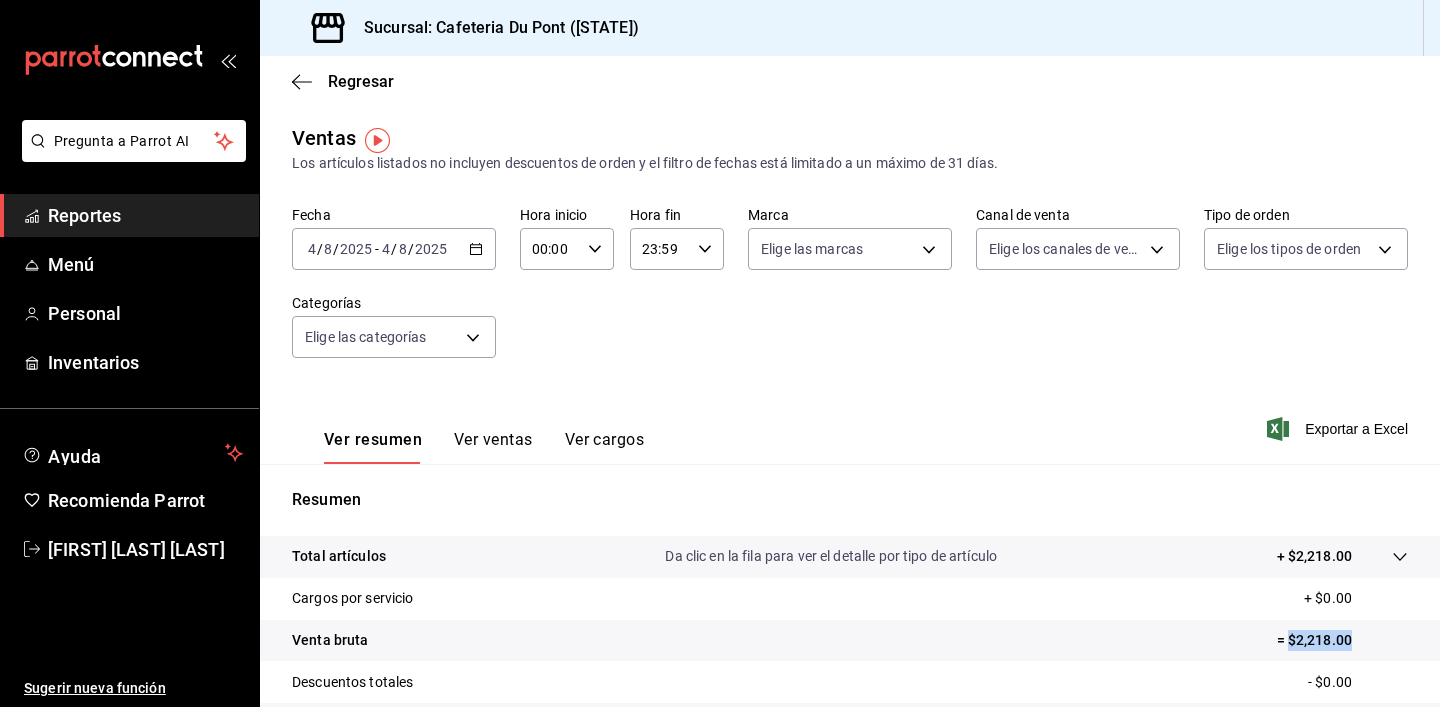 scroll, scrollTop: 0, scrollLeft: 0, axis: both 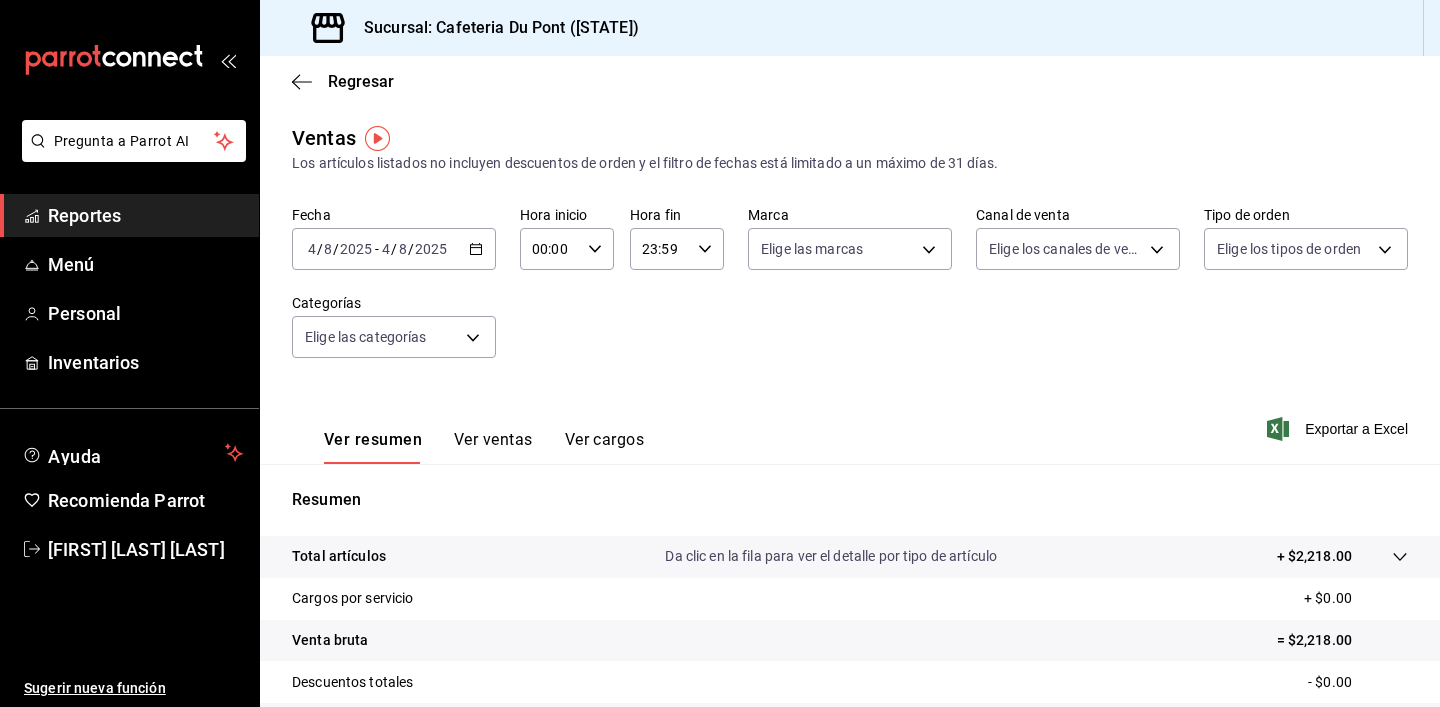 click on "2025-08-04 4 / 8 / 2025 - 2025-08-04 4 / 8 / 2025" at bounding box center (394, 249) 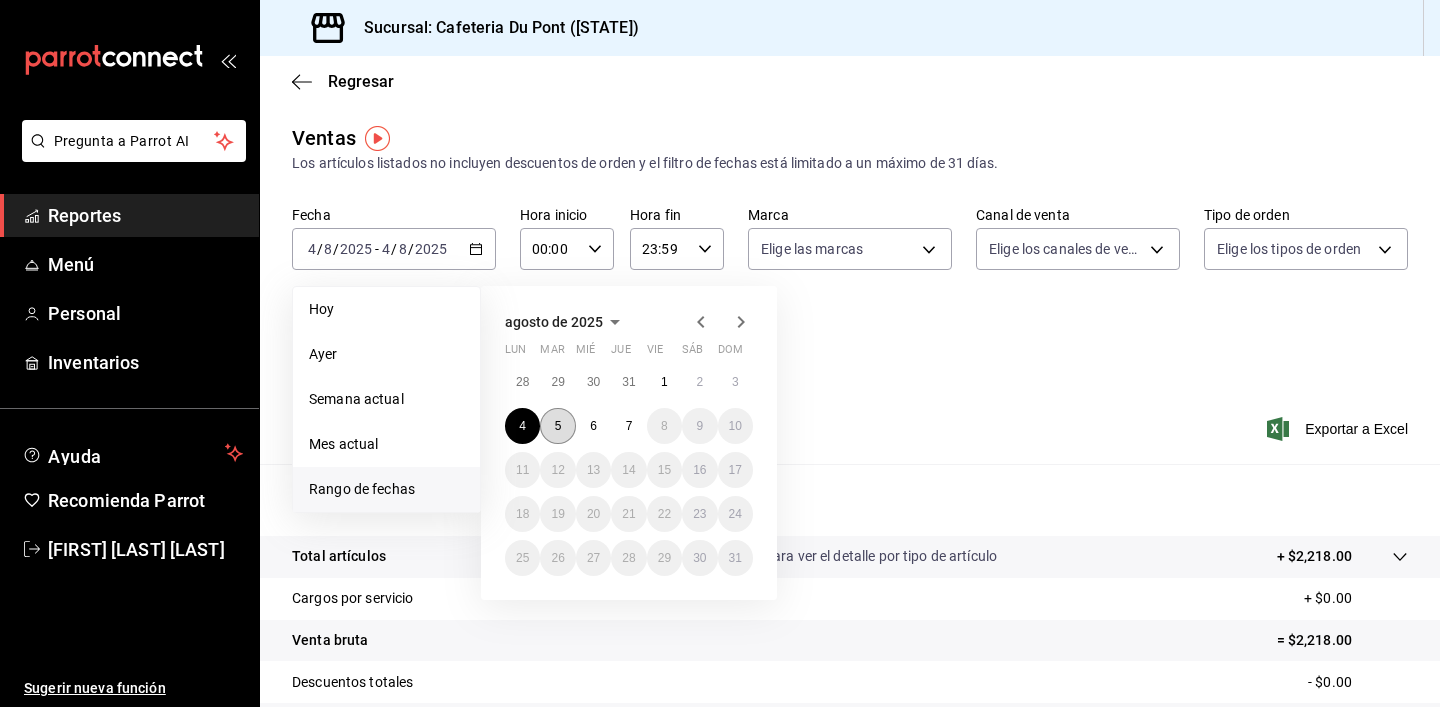 click on "5" at bounding box center (557, 426) 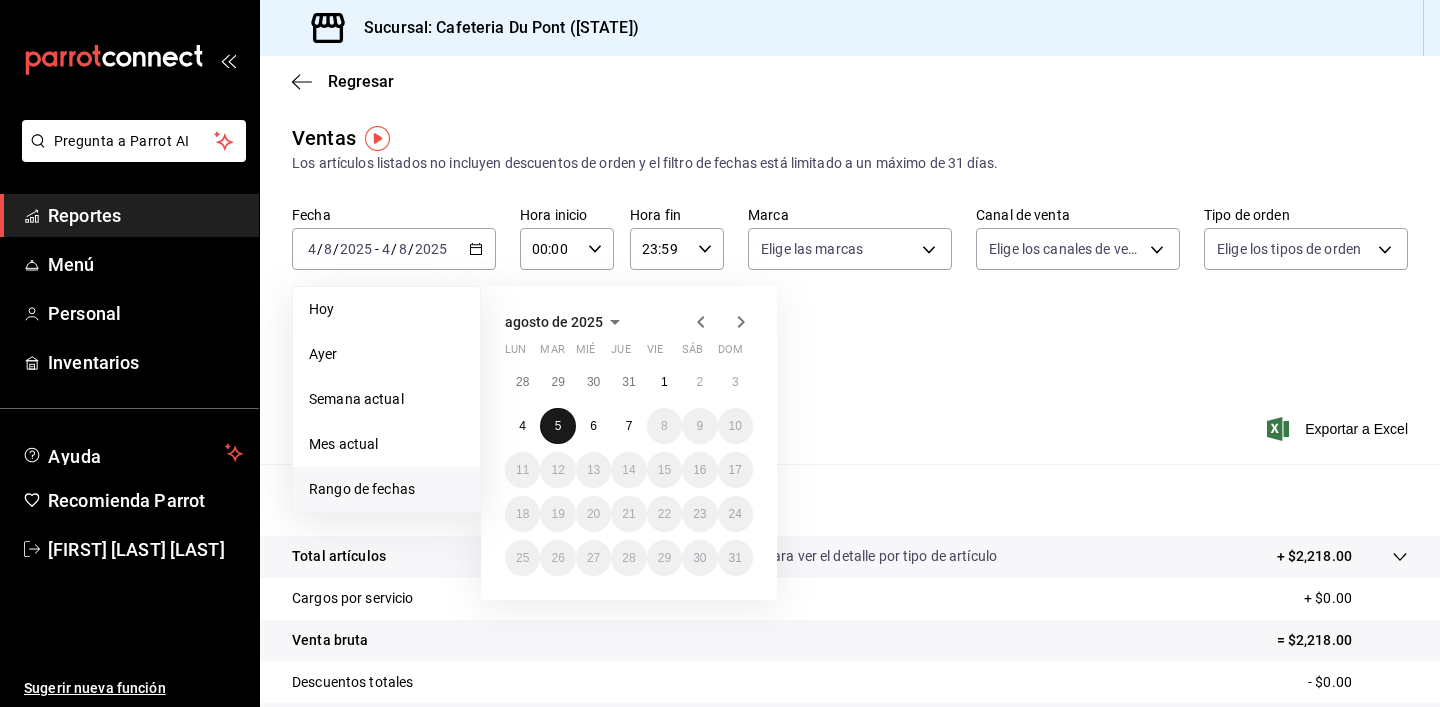 click on "5" at bounding box center [557, 426] 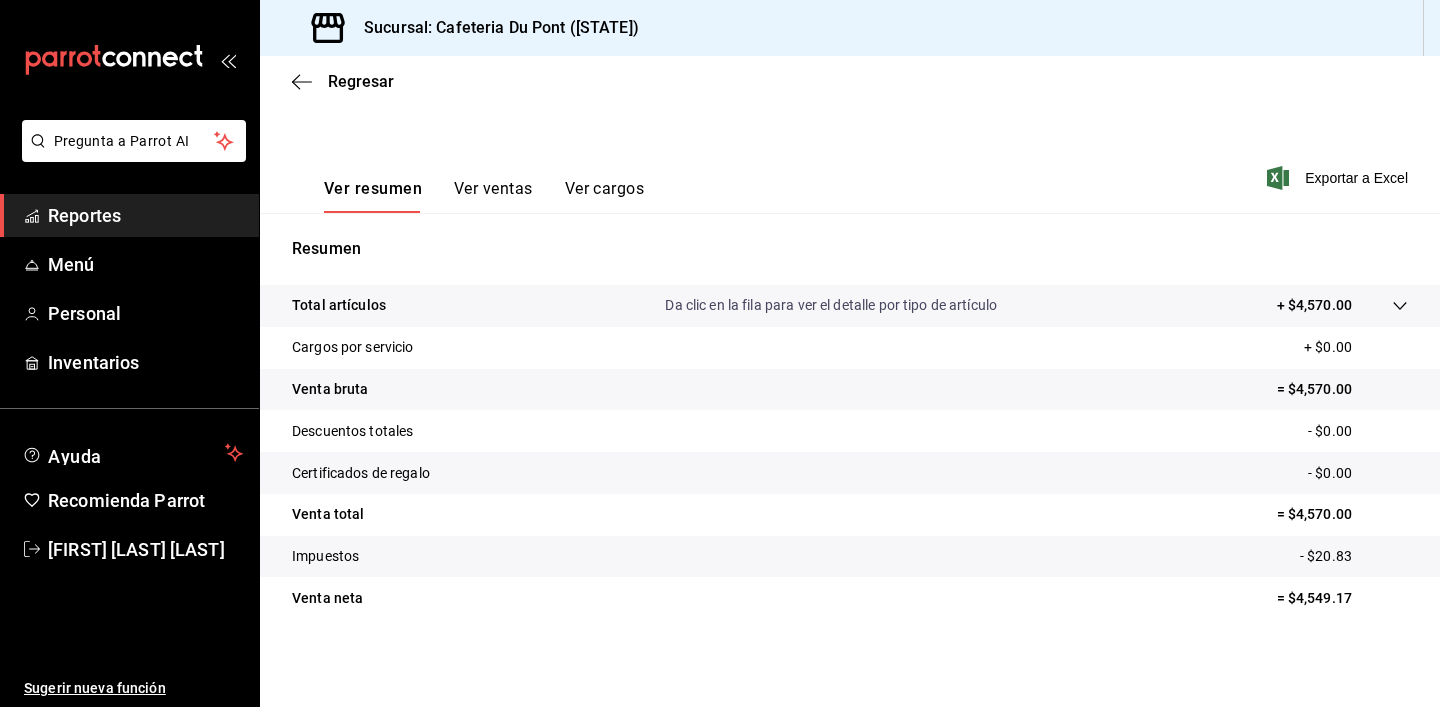 scroll, scrollTop: 251, scrollLeft: 0, axis: vertical 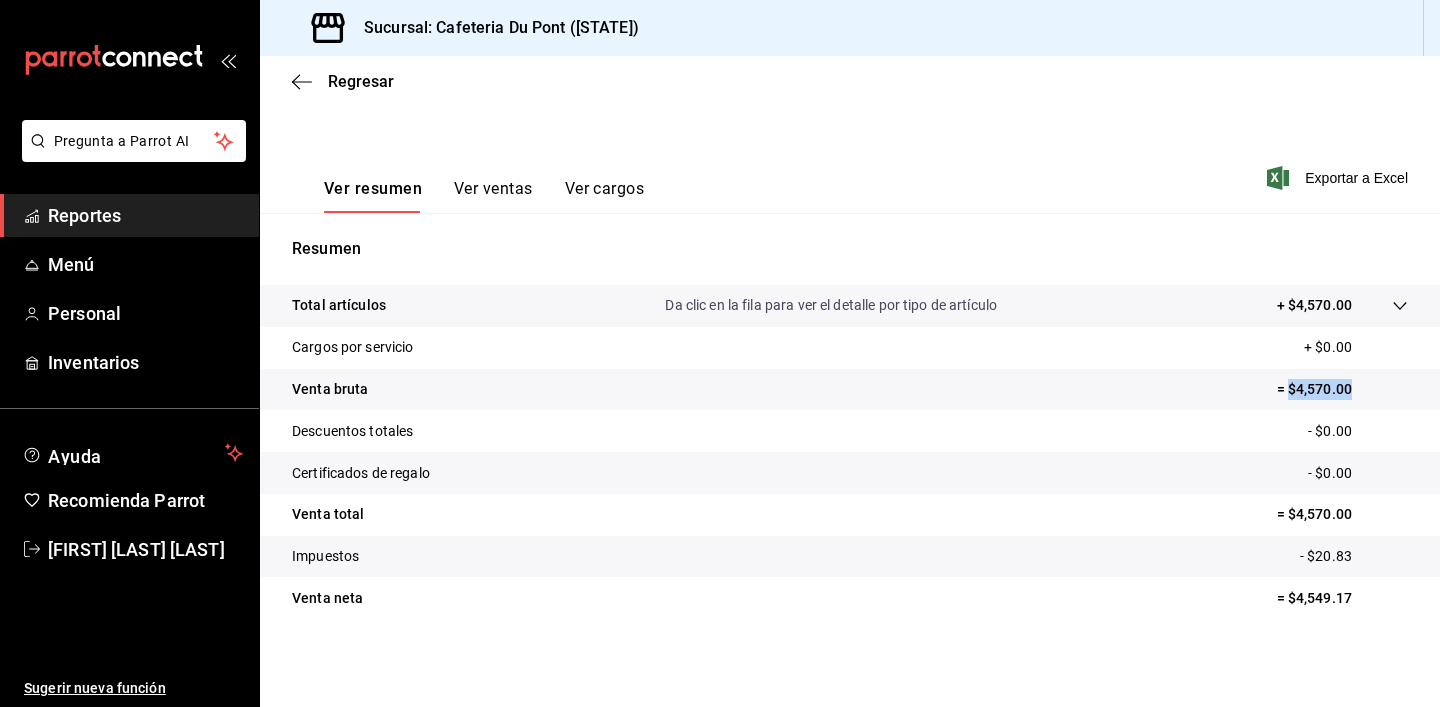 drag, startPoint x: 1274, startPoint y: 391, endPoint x: 1378, endPoint y: 391, distance: 104 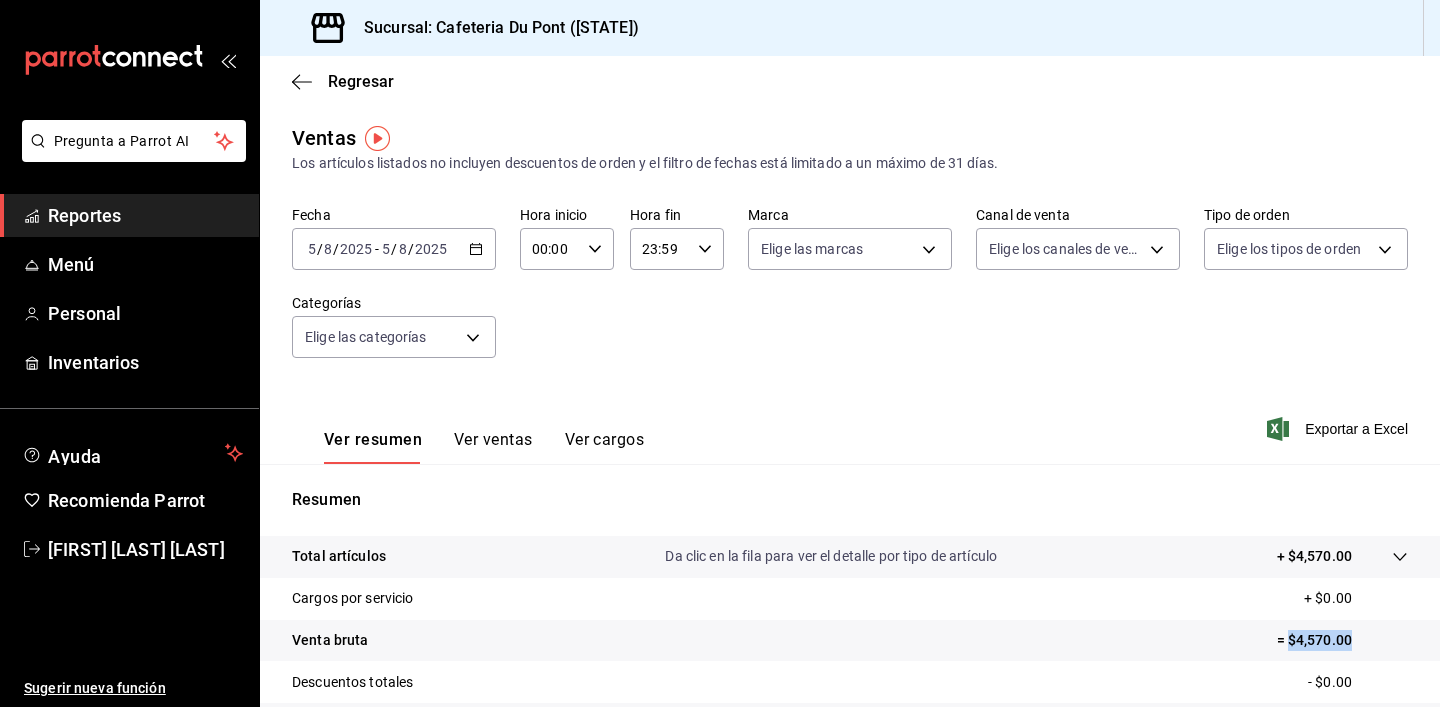 scroll, scrollTop: 0, scrollLeft: 0, axis: both 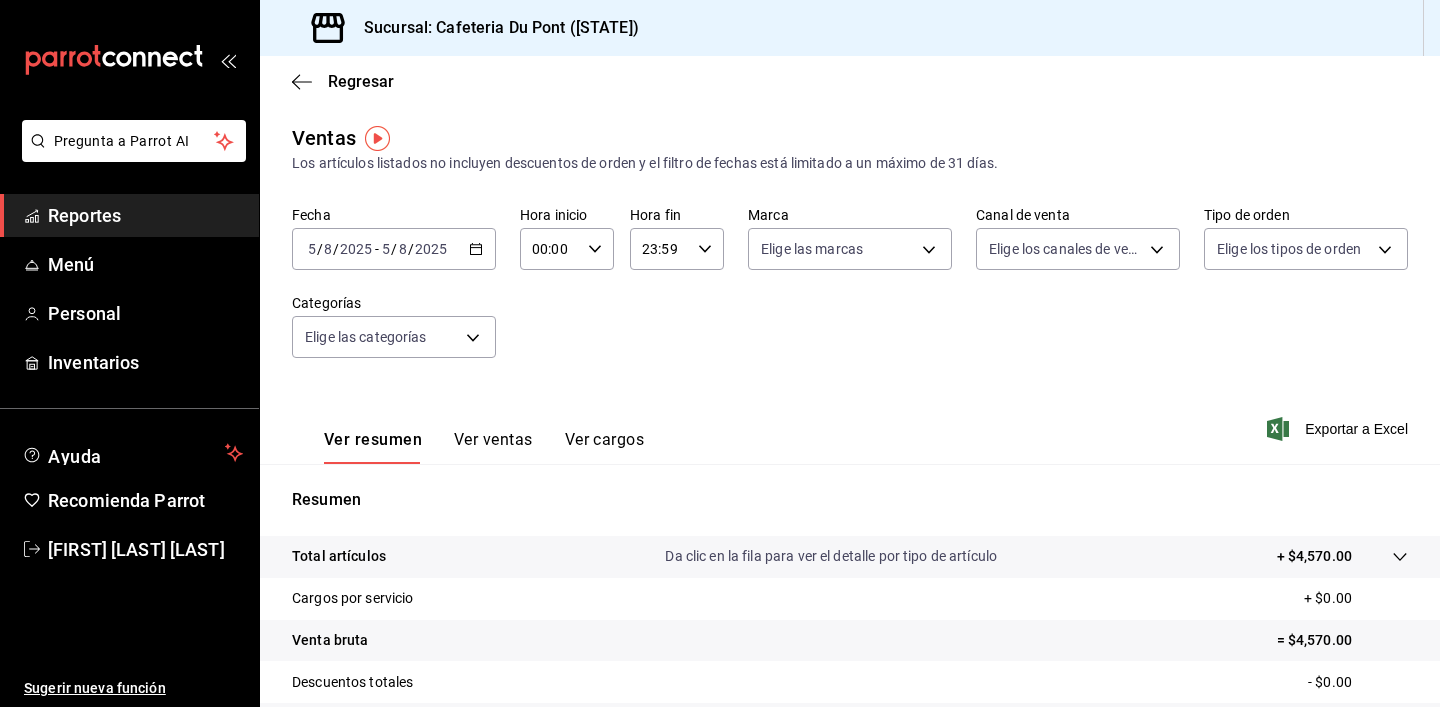 click on "2025-08-05 5 / 8 / 2025 - 2025-08-05 5 / 8 / 2025" at bounding box center (394, 249) 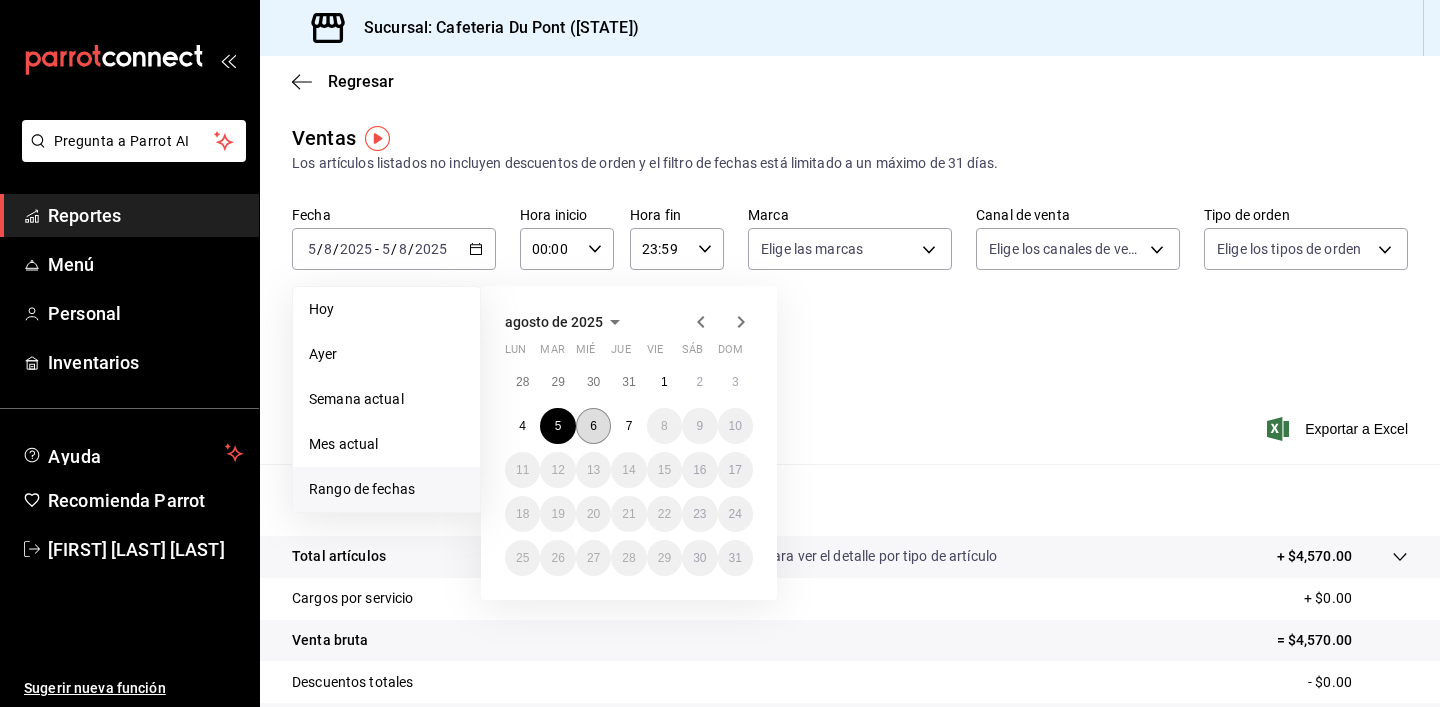 click on "6" at bounding box center (593, 426) 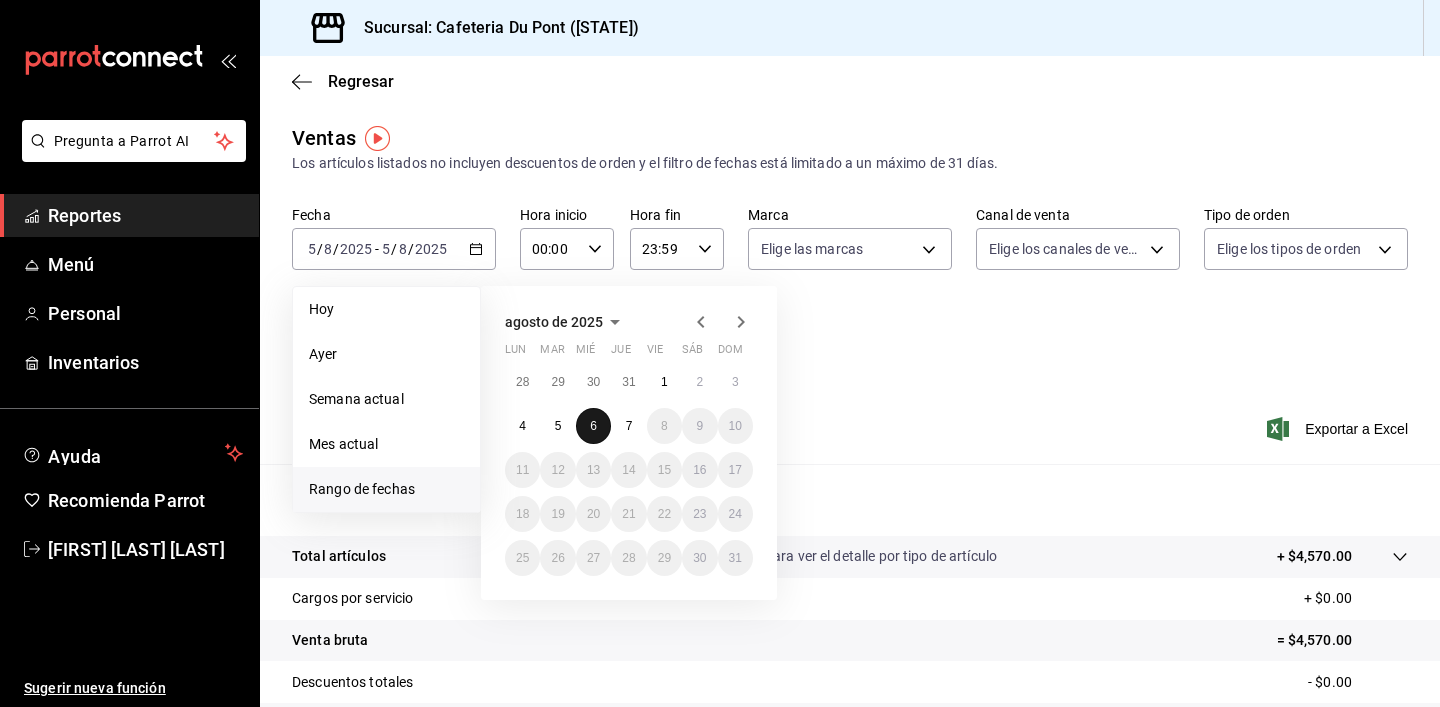 click on "6" at bounding box center [593, 426] 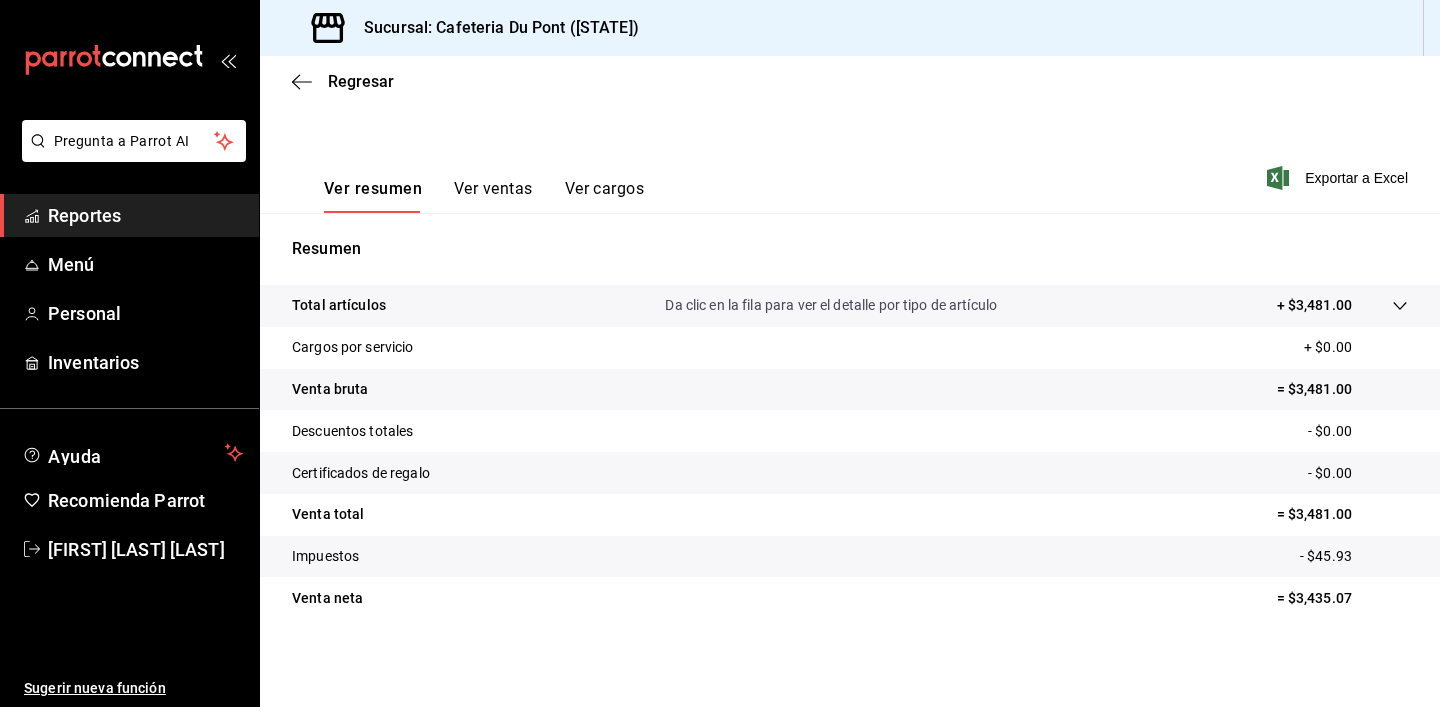 scroll, scrollTop: 251, scrollLeft: 0, axis: vertical 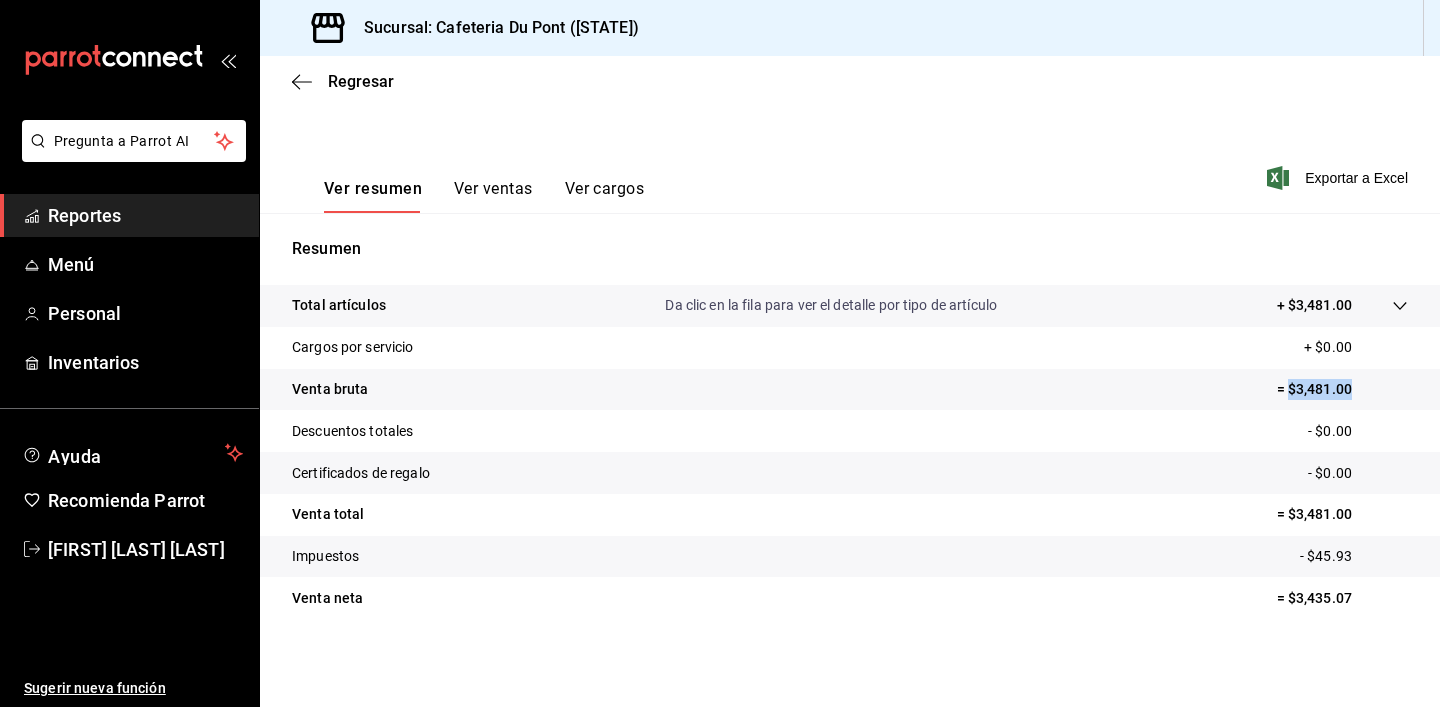 drag, startPoint x: 1276, startPoint y: 391, endPoint x: 1353, endPoint y: 391, distance: 77 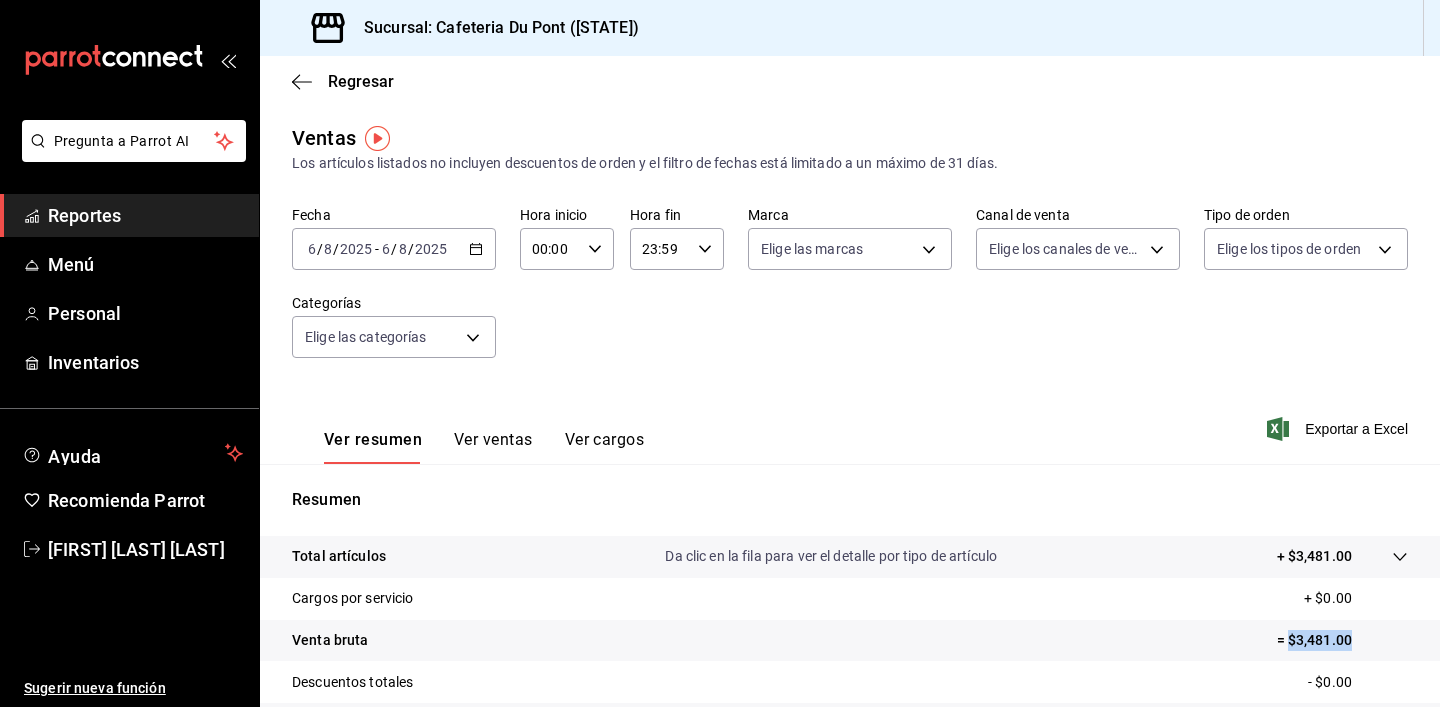 scroll, scrollTop: 0, scrollLeft: 0, axis: both 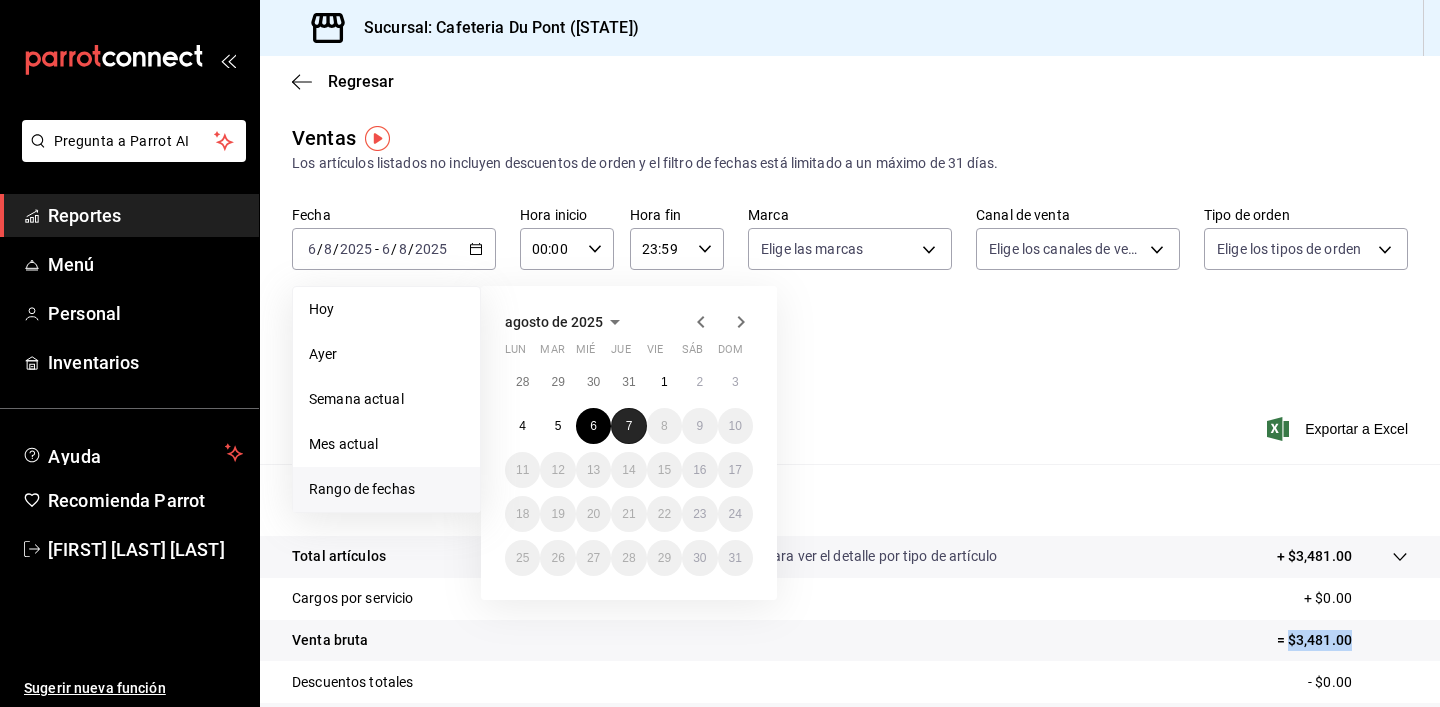 click on "7" at bounding box center (629, 426) 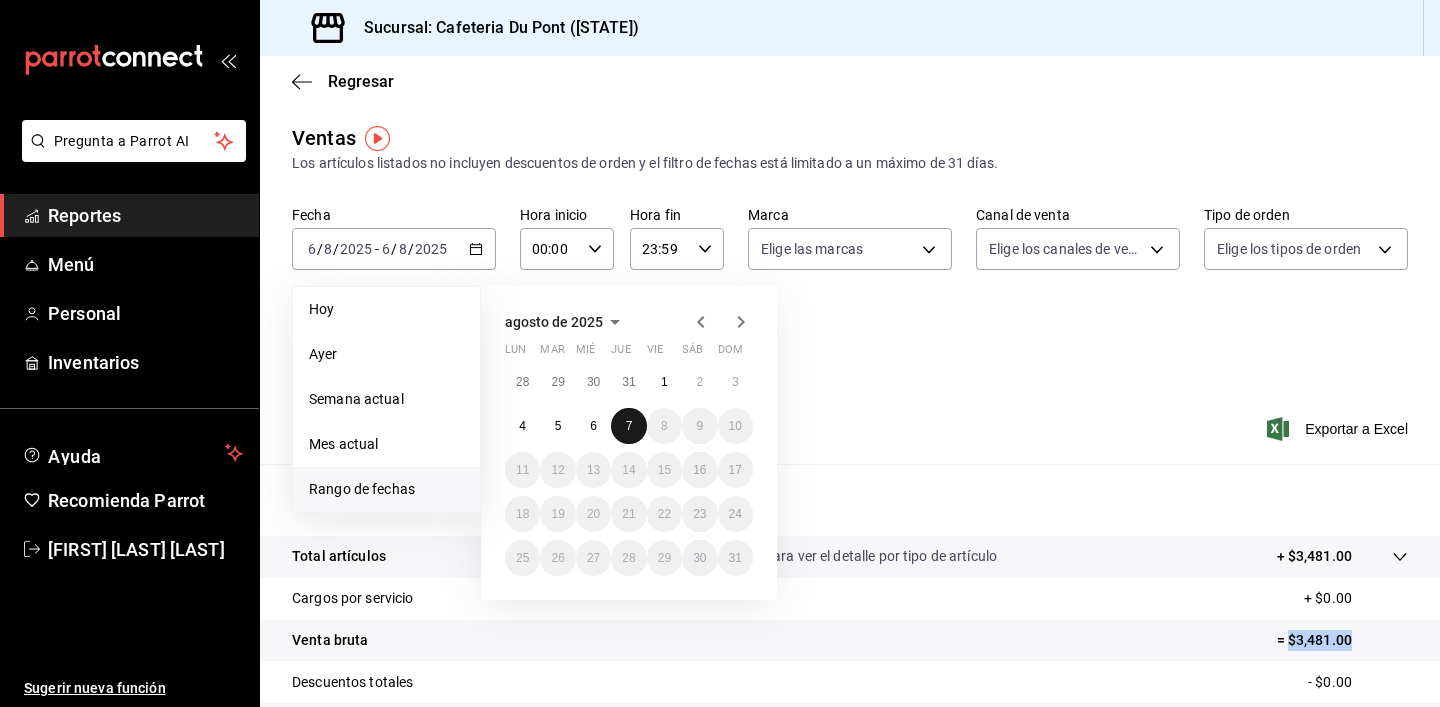 click on "7" at bounding box center (629, 426) 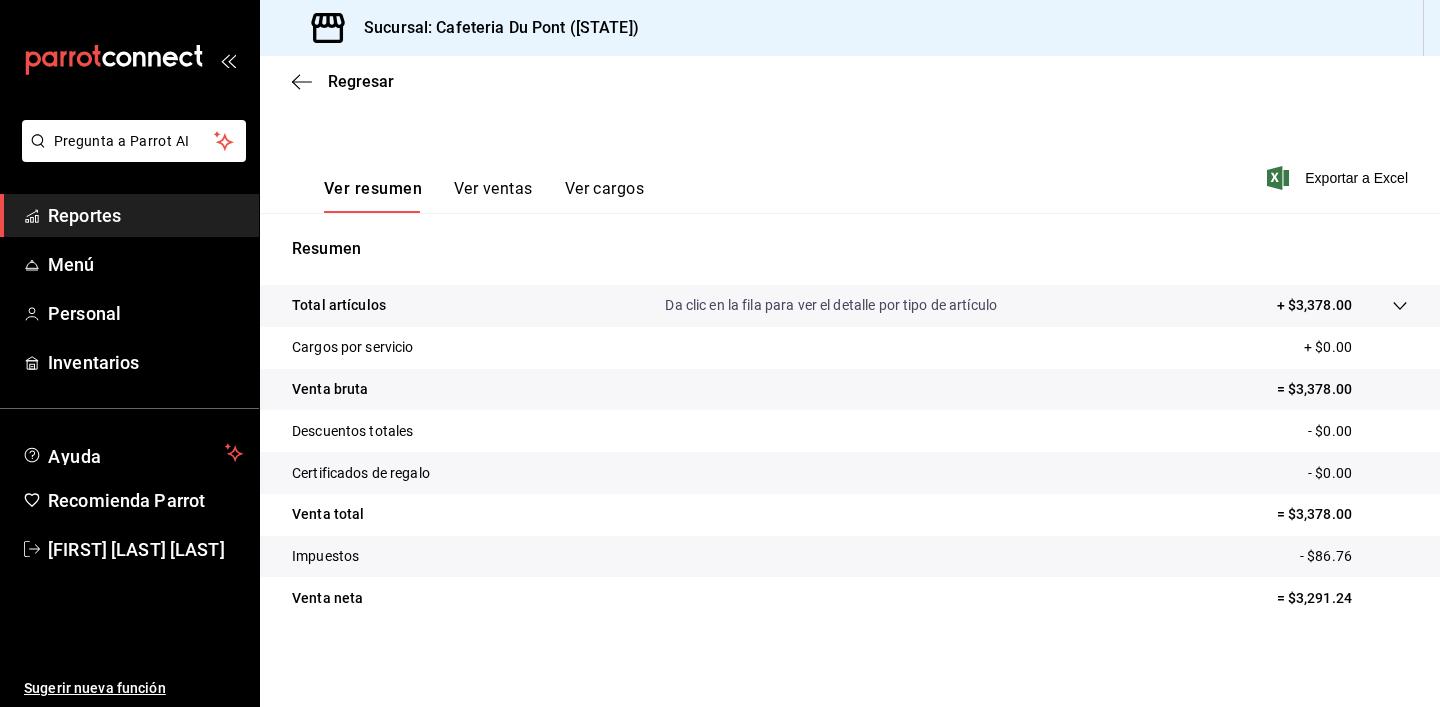 scroll, scrollTop: 251, scrollLeft: 0, axis: vertical 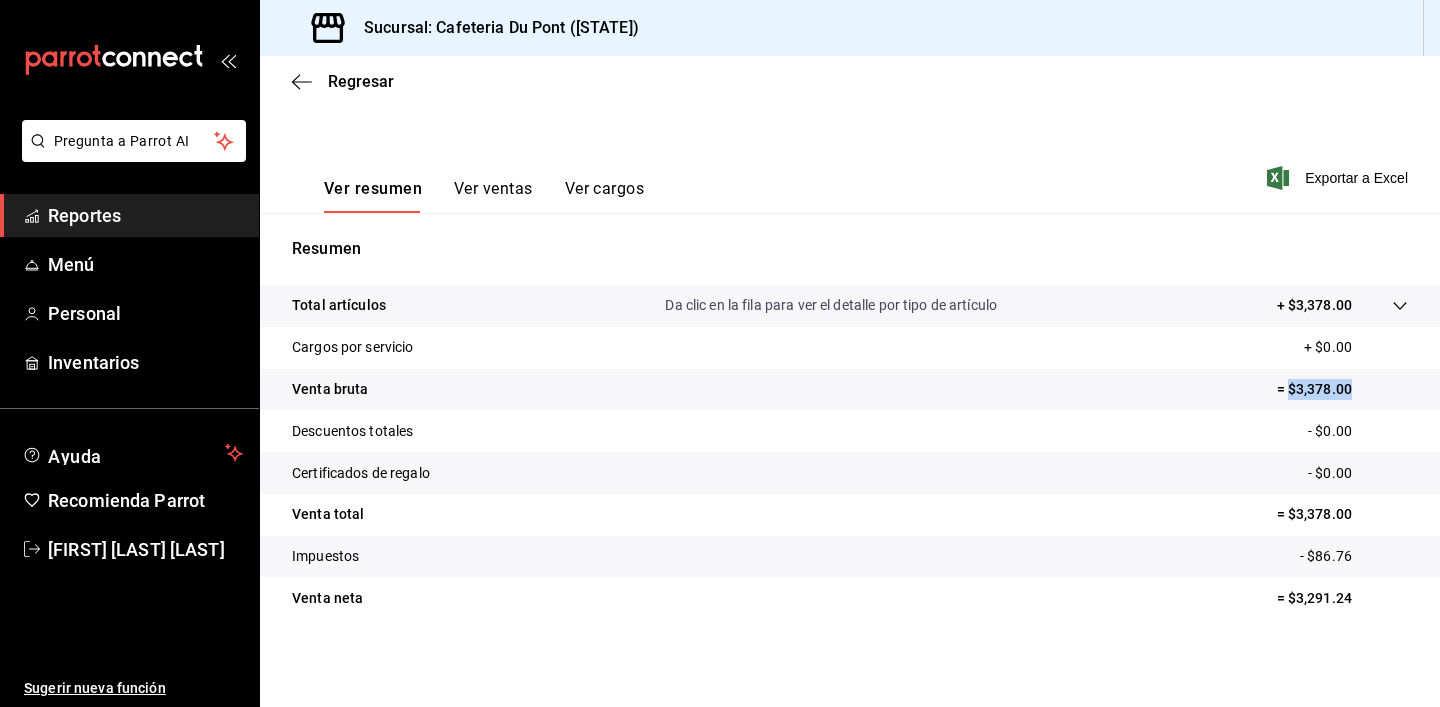 drag, startPoint x: 1275, startPoint y: 384, endPoint x: 1351, endPoint y: 385, distance: 76.00658 